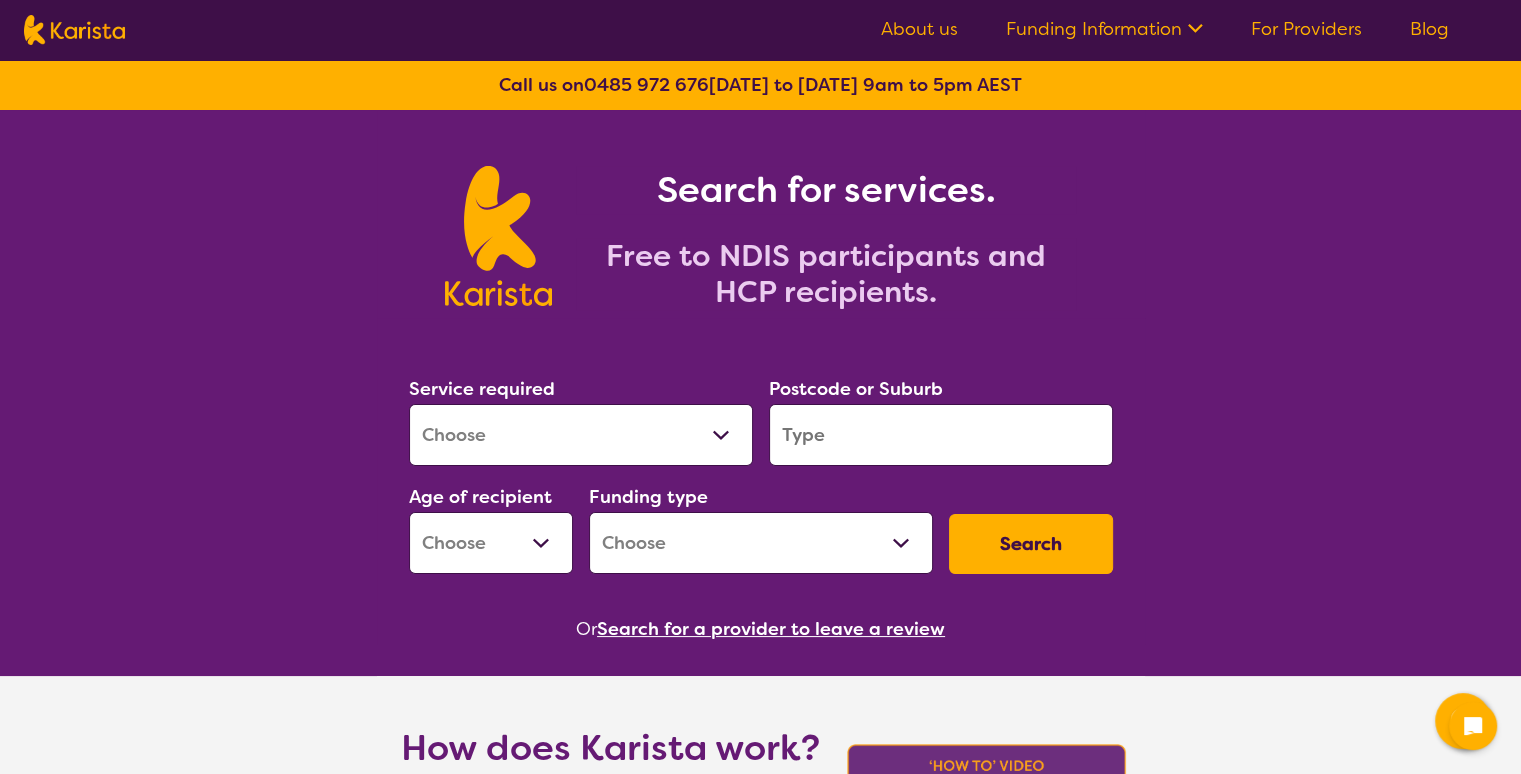 scroll, scrollTop: 0, scrollLeft: 0, axis: both 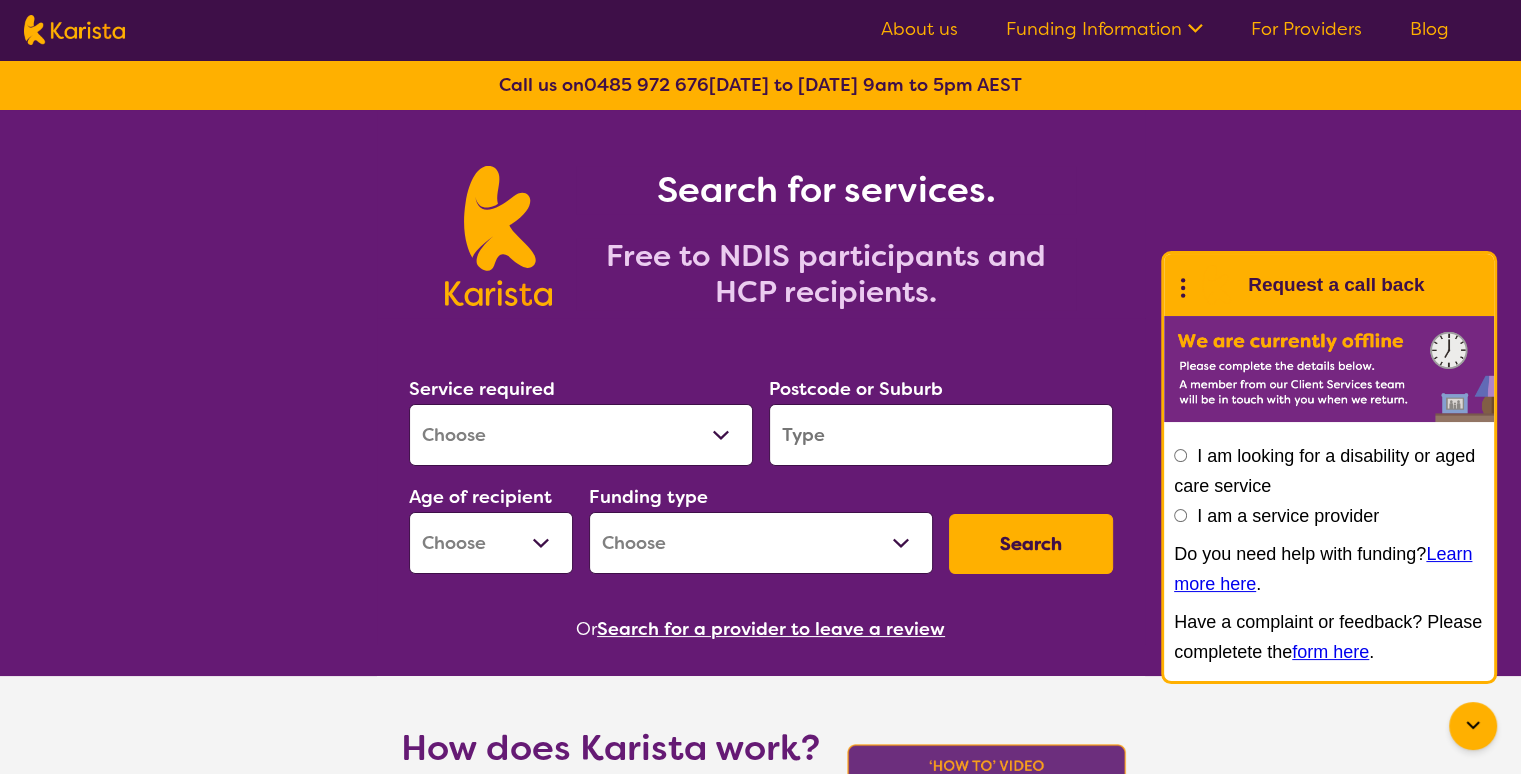 click on "For Providers" at bounding box center [1306, 29] 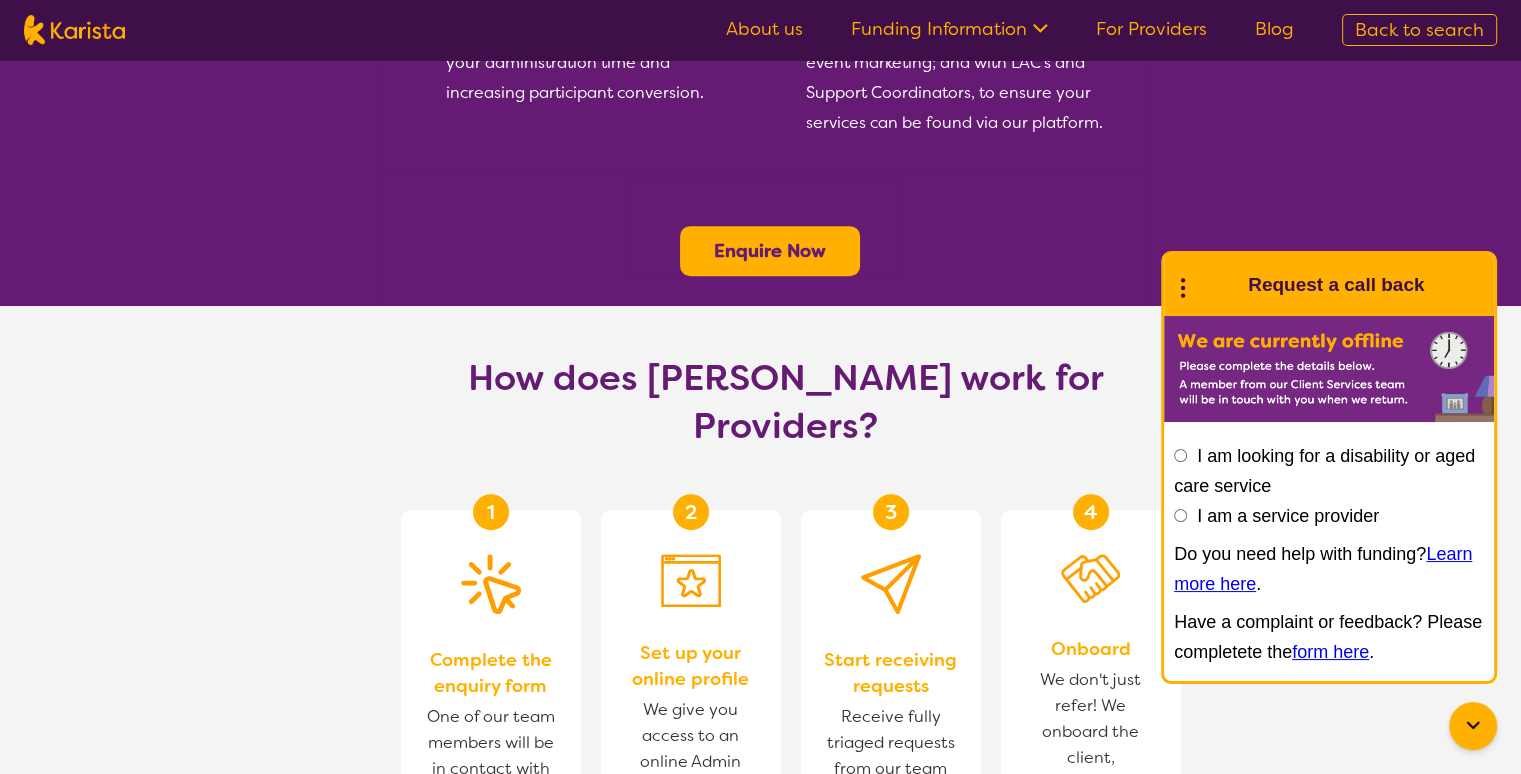 scroll, scrollTop: 800, scrollLeft: 0, axis: vertical 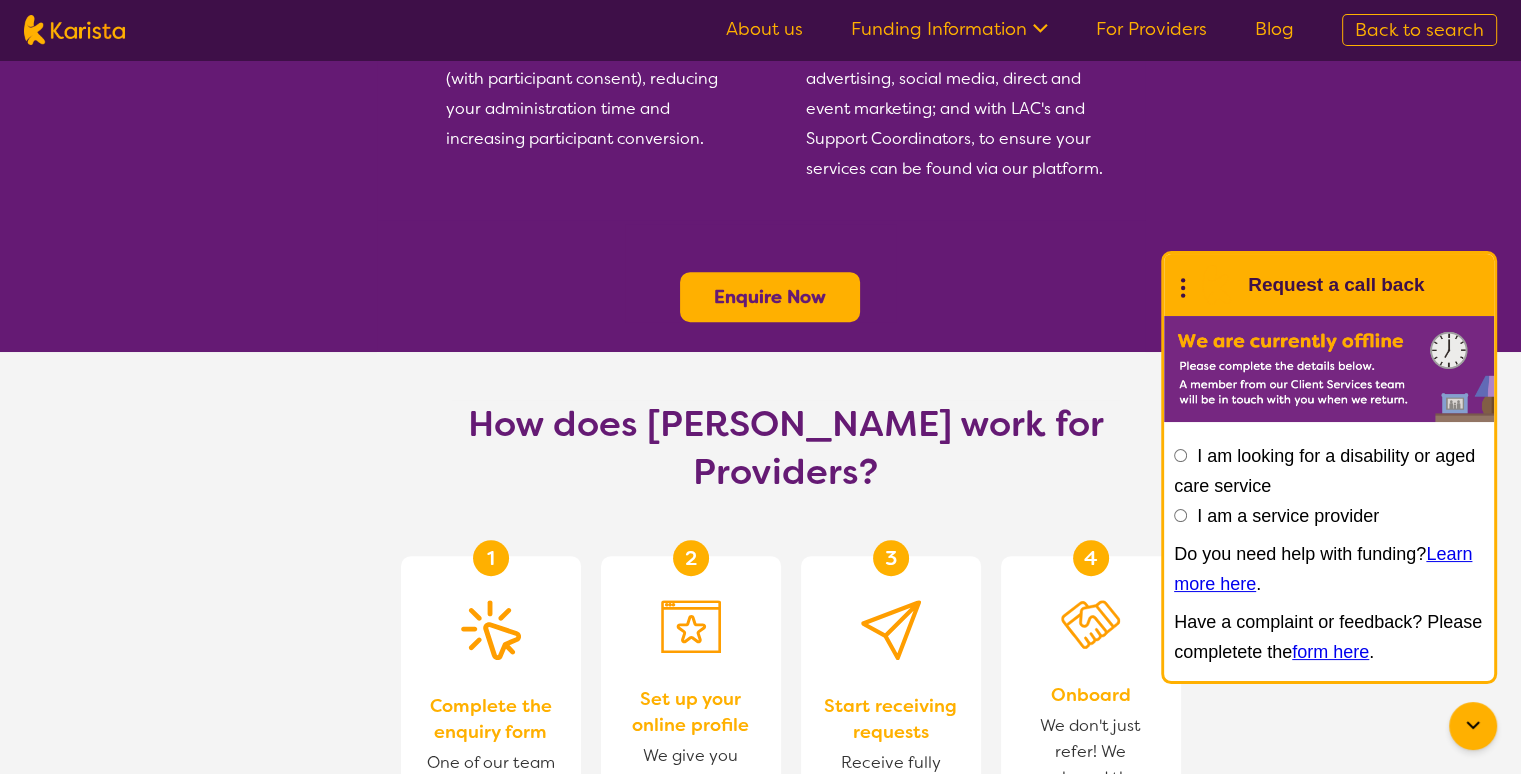click on "I am looking for a disability or aged care service   I am a service provider Do you need help with funding?  Learn more here . Have a complaint or feedback? Please completete the  form here ." at bounding box center [1329, 554] 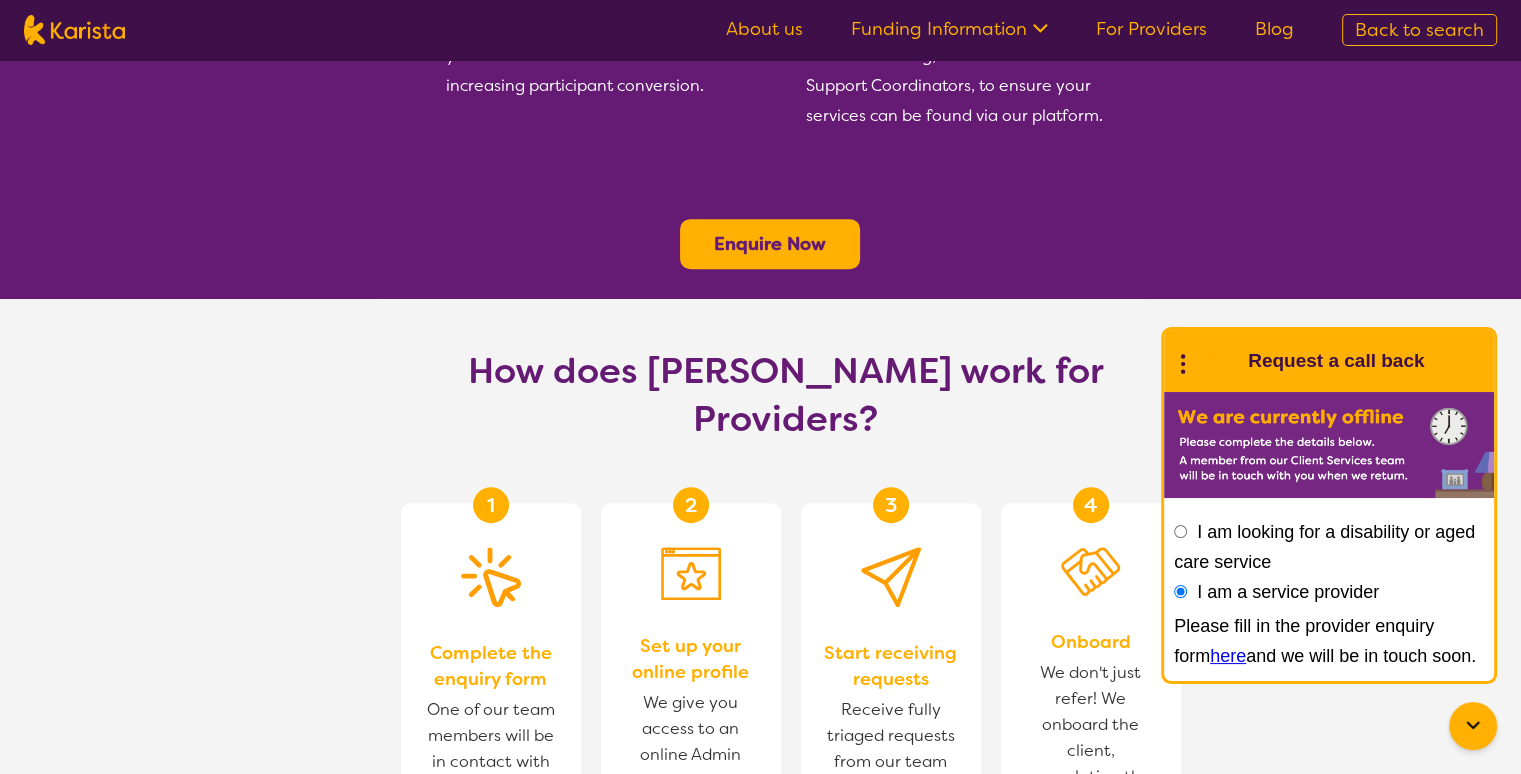scroll, scrollTop: 900, scrollLeft: 0, axis: vertical 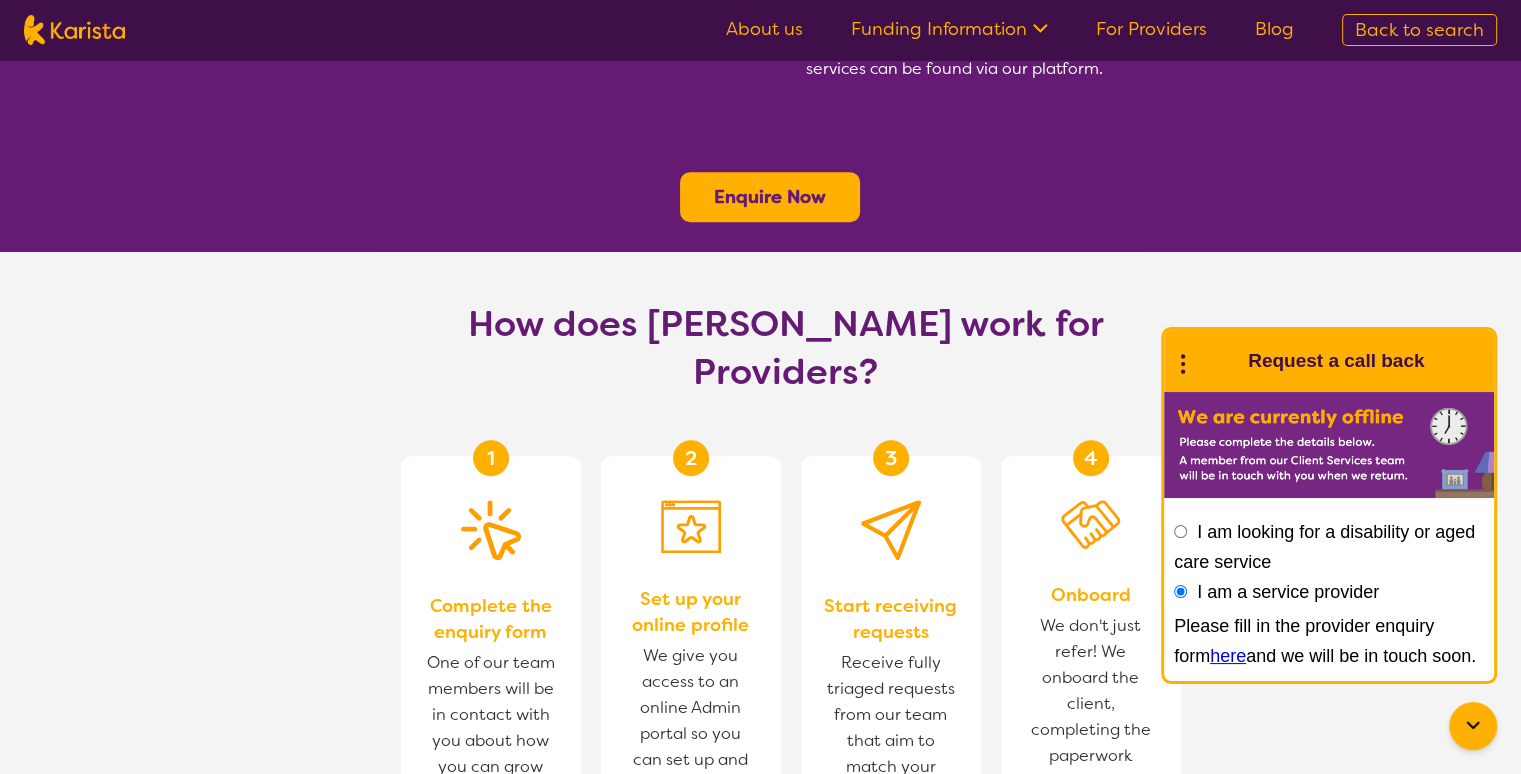 click on "here" at bounding box center [1228, 656] 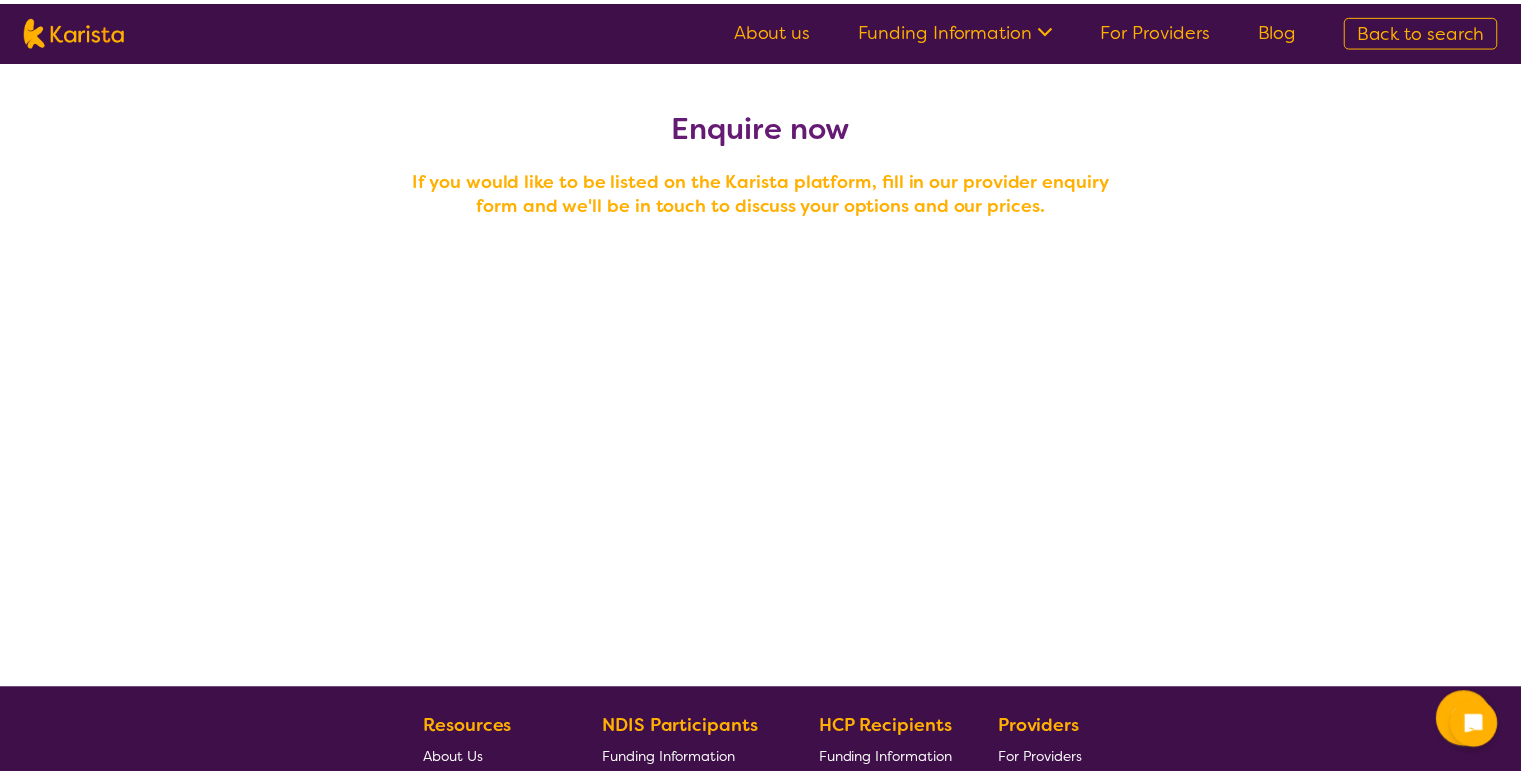 scroll, scrollTop: 0, scrollLeft: 0, axis: both 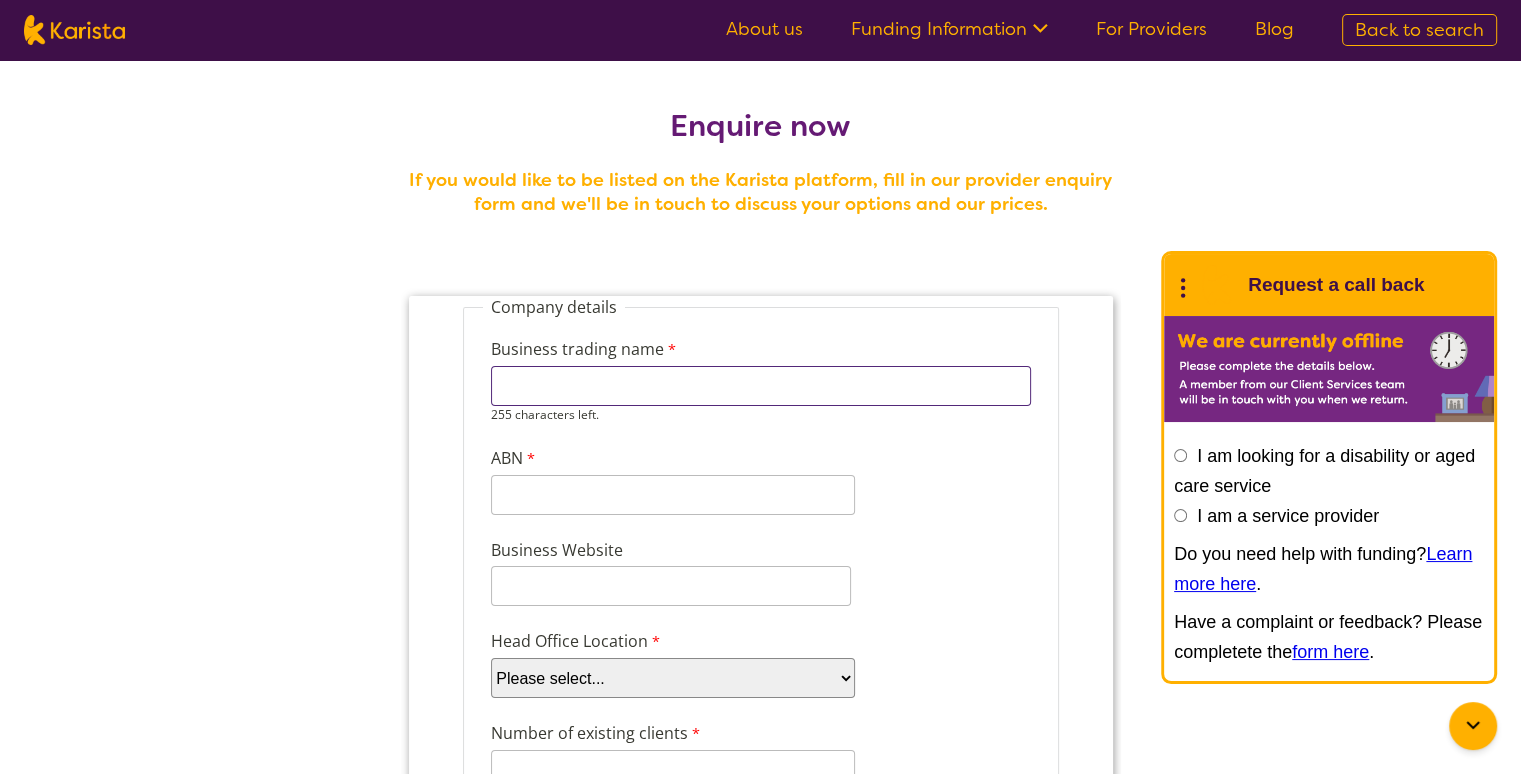 click on "Business trading name" at bounding box center (760, 386) 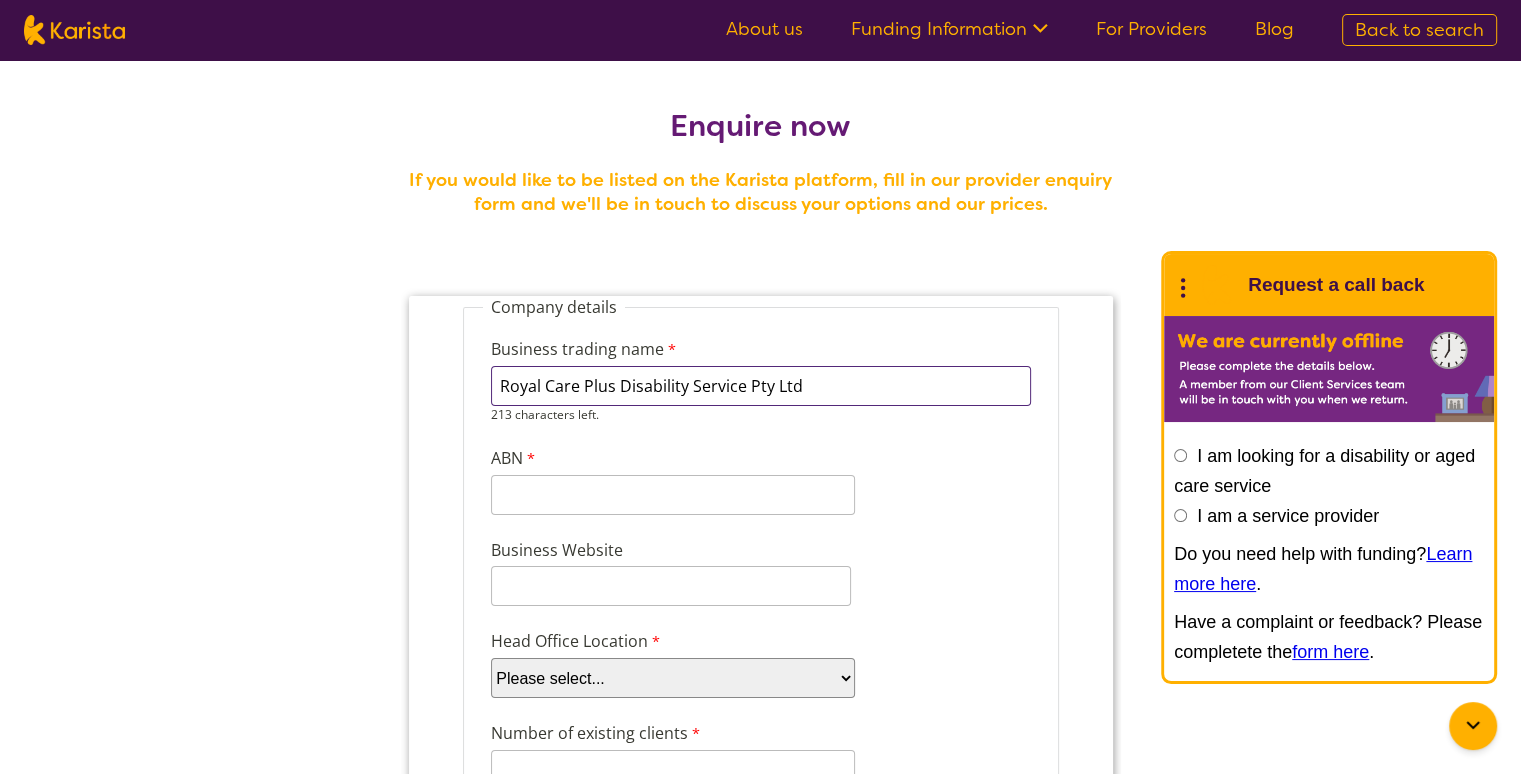 type on "Royal Care Plus Disability Service Pty Ltd" 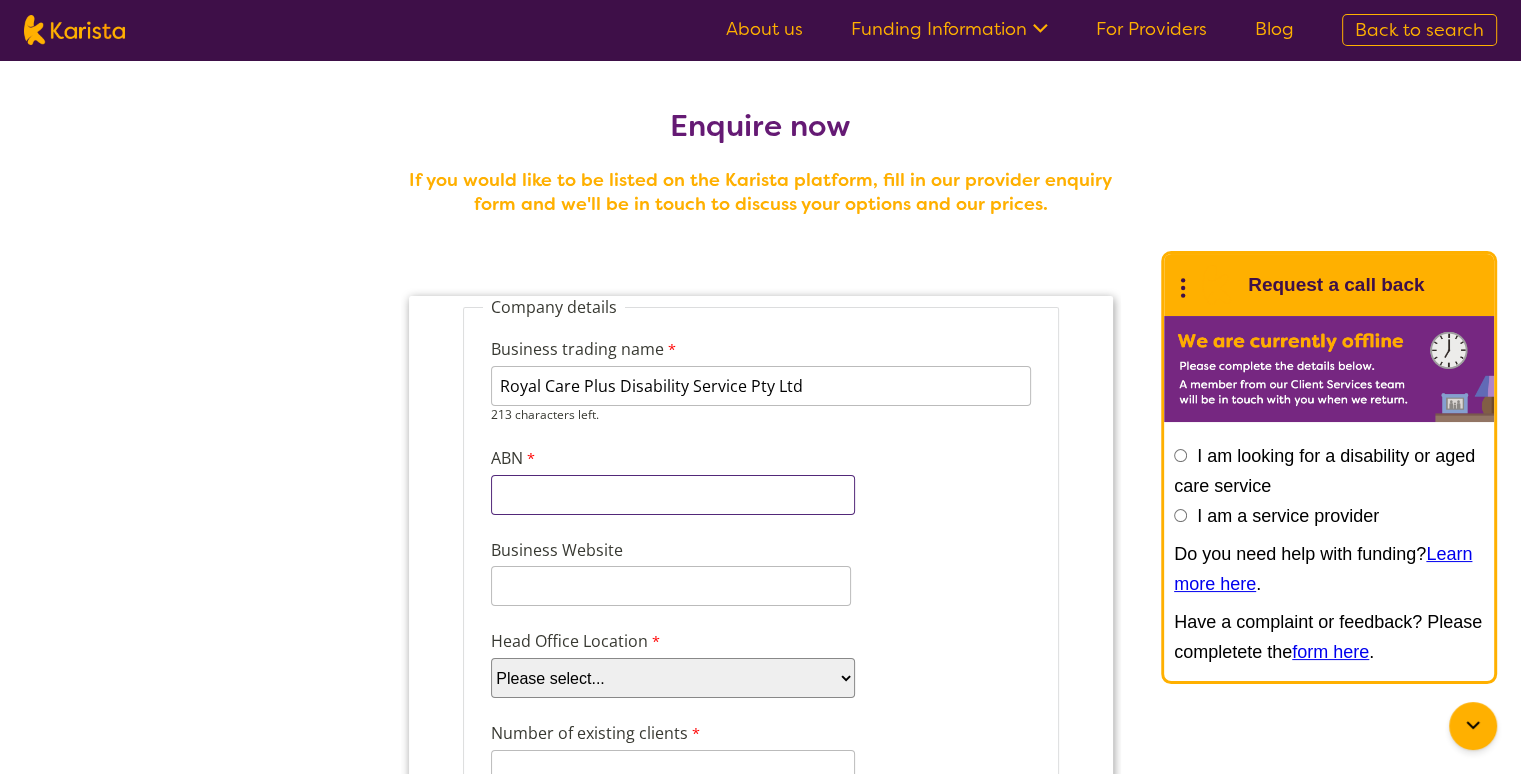 click on "11 characters left." at bounding box center (672, 495) 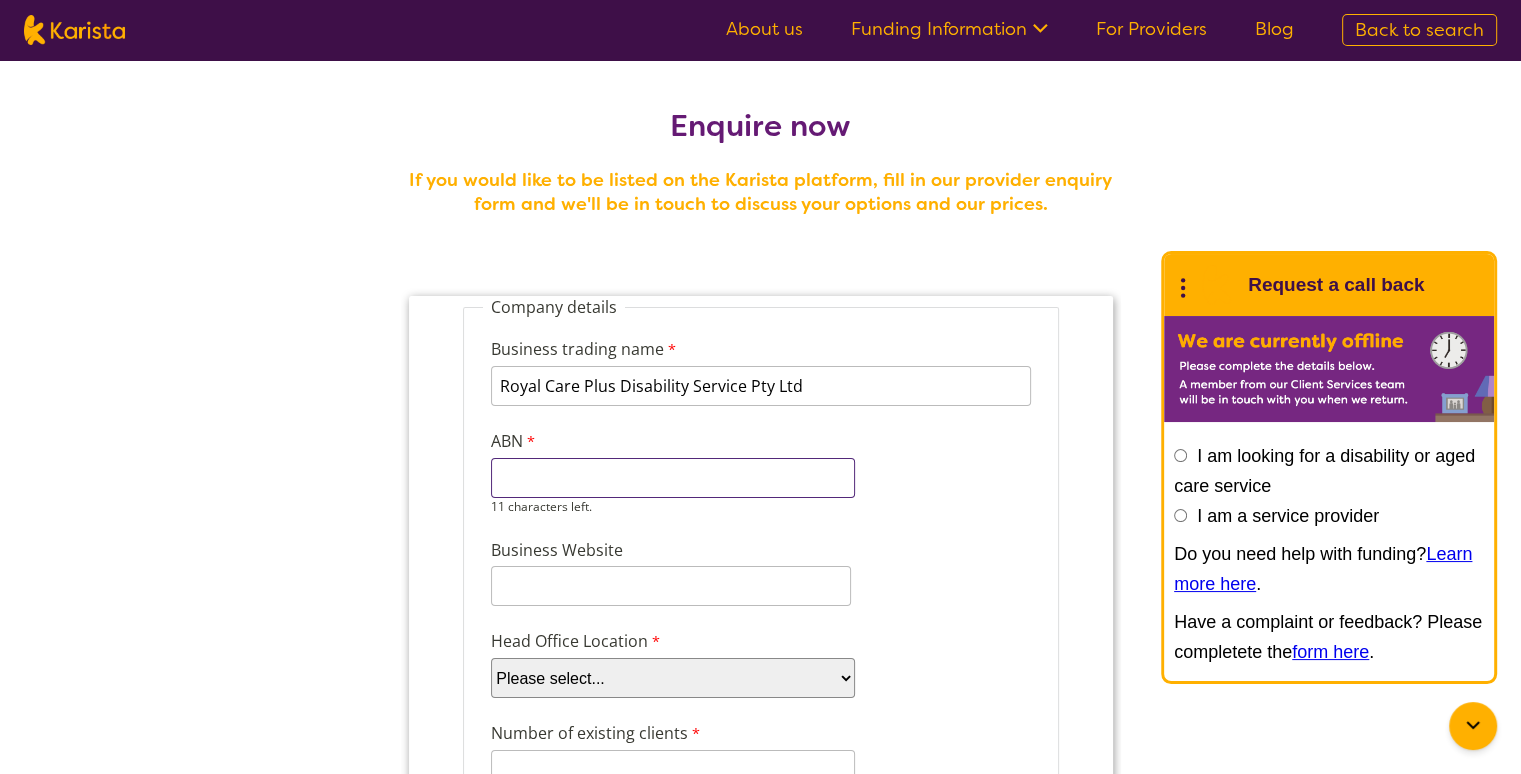 click on "ABN" at bounding box center [672, 478] 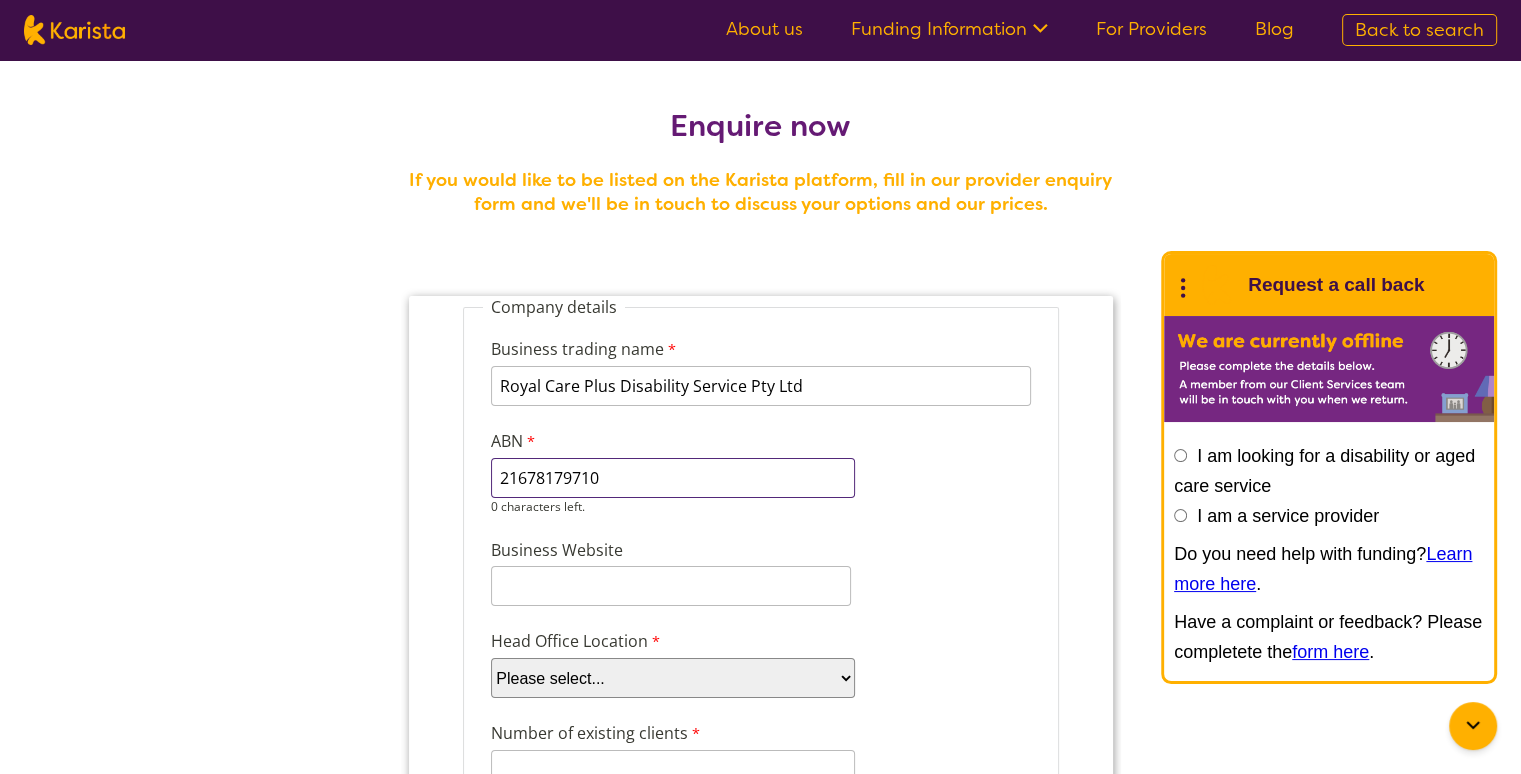 type on "21678179710" 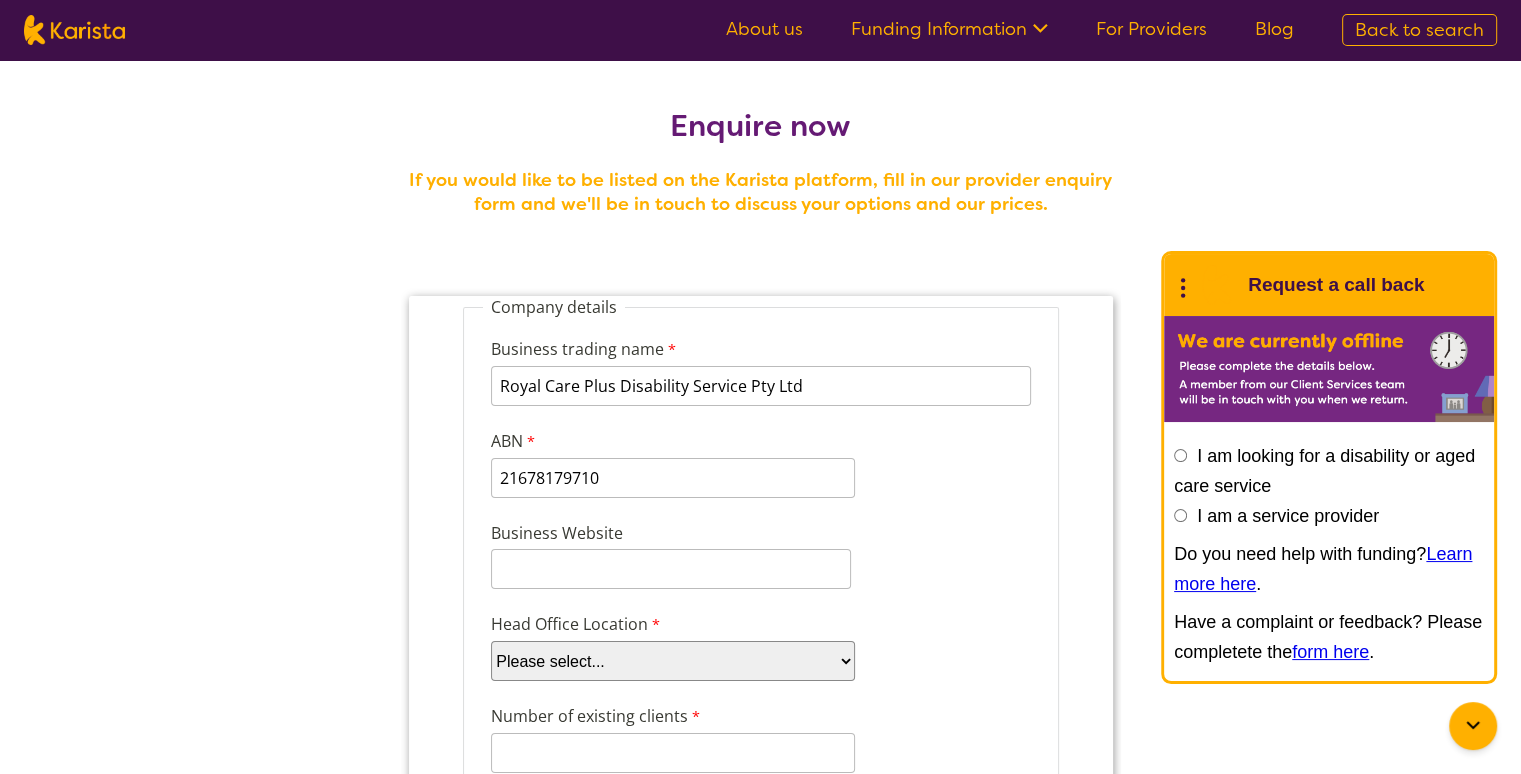 click on "Company details
Business trading name Royal Care Plus Disability Service Pty Ltd 213 characters left.
ABN 21678179710 0 characters left.
Business Website
Head Office Location Please select...
ACT
NSW
NT
QLD
SA
TAS
VIC
WA
Number of existing clients 8 characters left.
Business Type Please select...
Company
Individual/Sole Trader
Other (please specify)
Other (please specify) 255 characters left.
What services do you provide? (Choose all that apply) Behaviour support Counselling Dietitian Domestic and home help Exercise physiology Home Care Package NDIS Plan management NDIS Support Coordination Nursing services Occupational therapy Personal care Physiotherapy Podiatry Psychology Psychosocial recovery coach Respite Skills support - school, work, life Social activities Speech therapy Support worker Supported independent living Other
Other services (please describe)
Which states do you operate in?  Australian Capital Territory" at bounding box center [760, 1246] 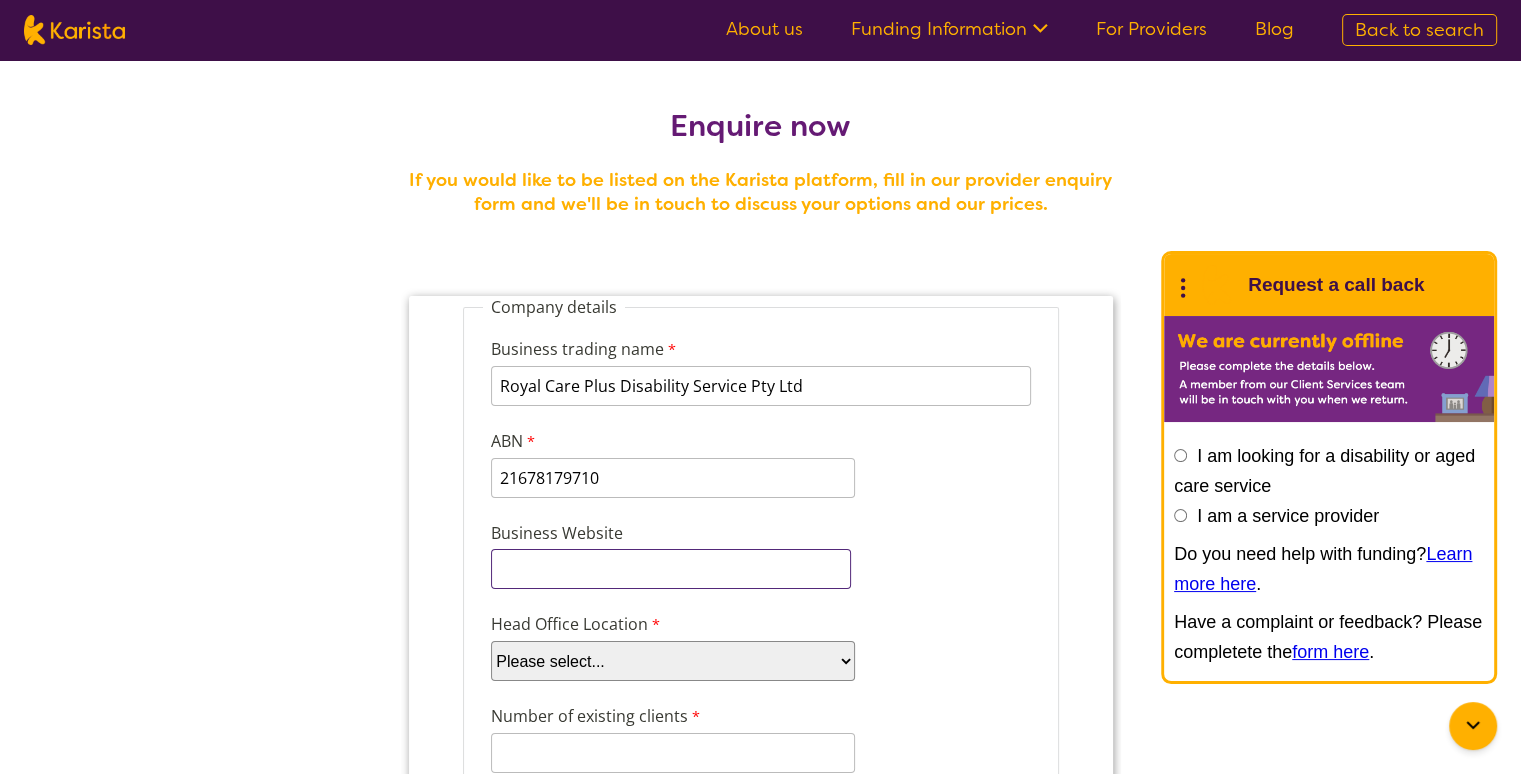 click on "Business Website" at bounding box center [670, 569] 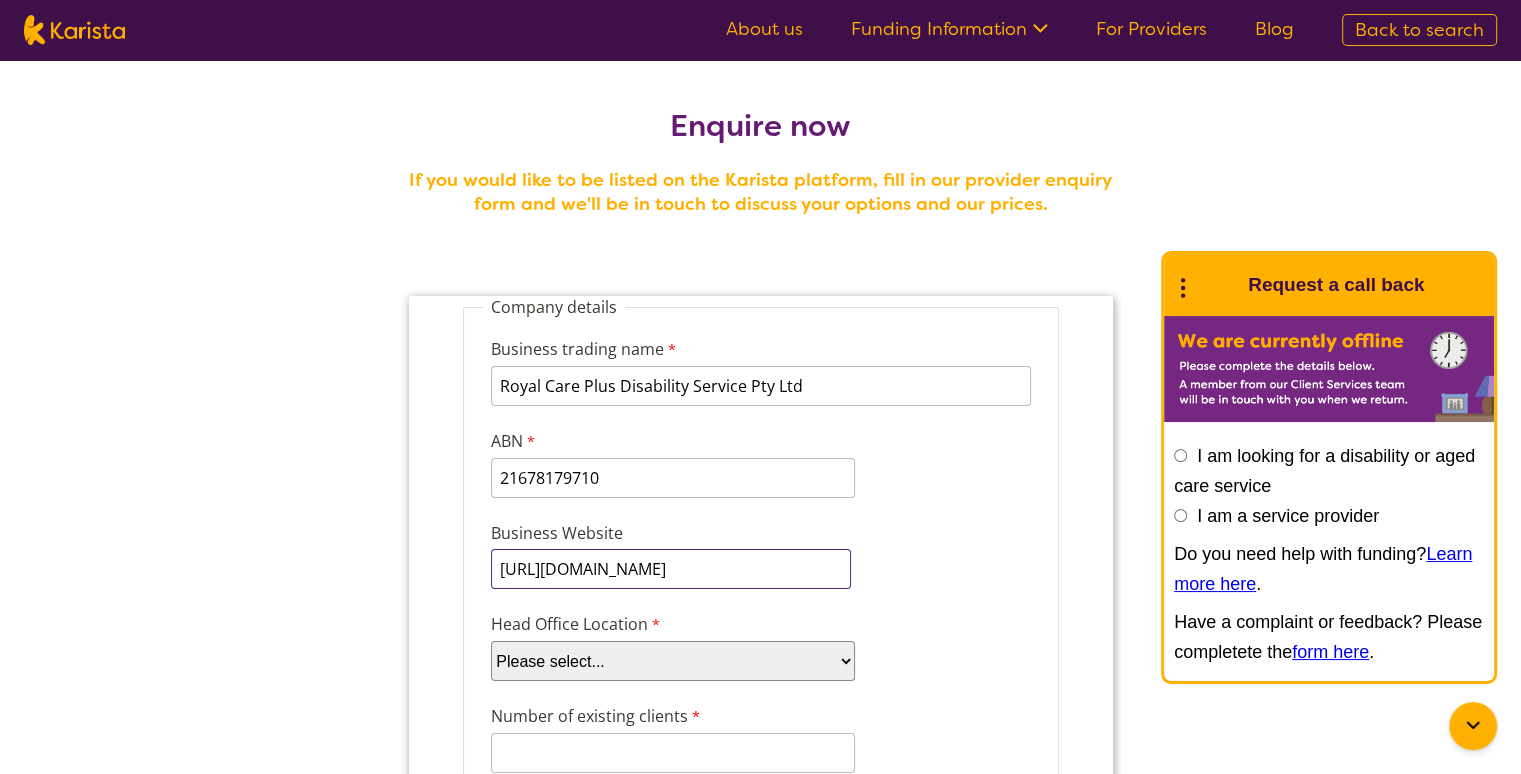type on "https://royalcareplus.com.au/" 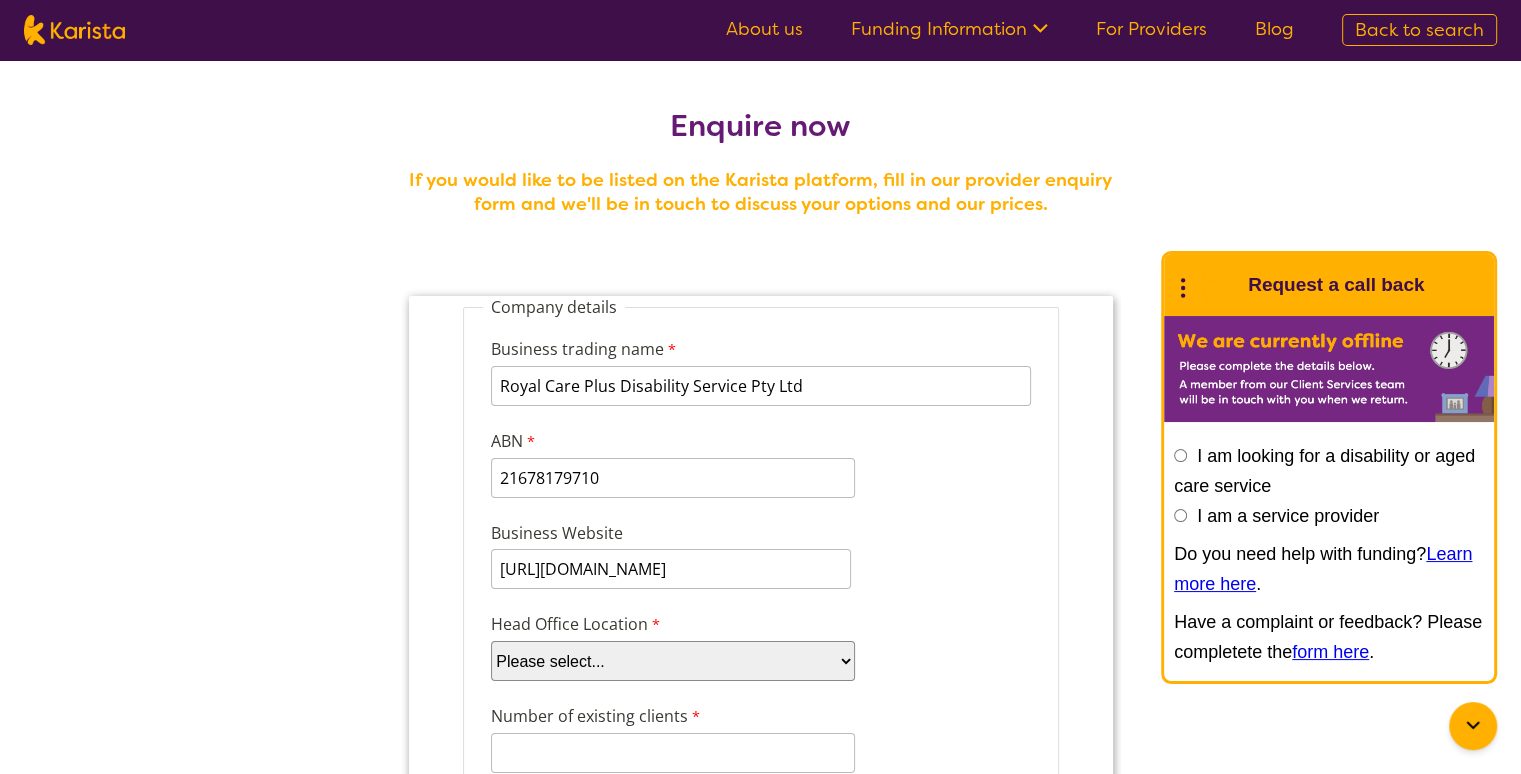 click on "Business Website https://royalcareplus.com.au/" at bounding box center (760, 555) 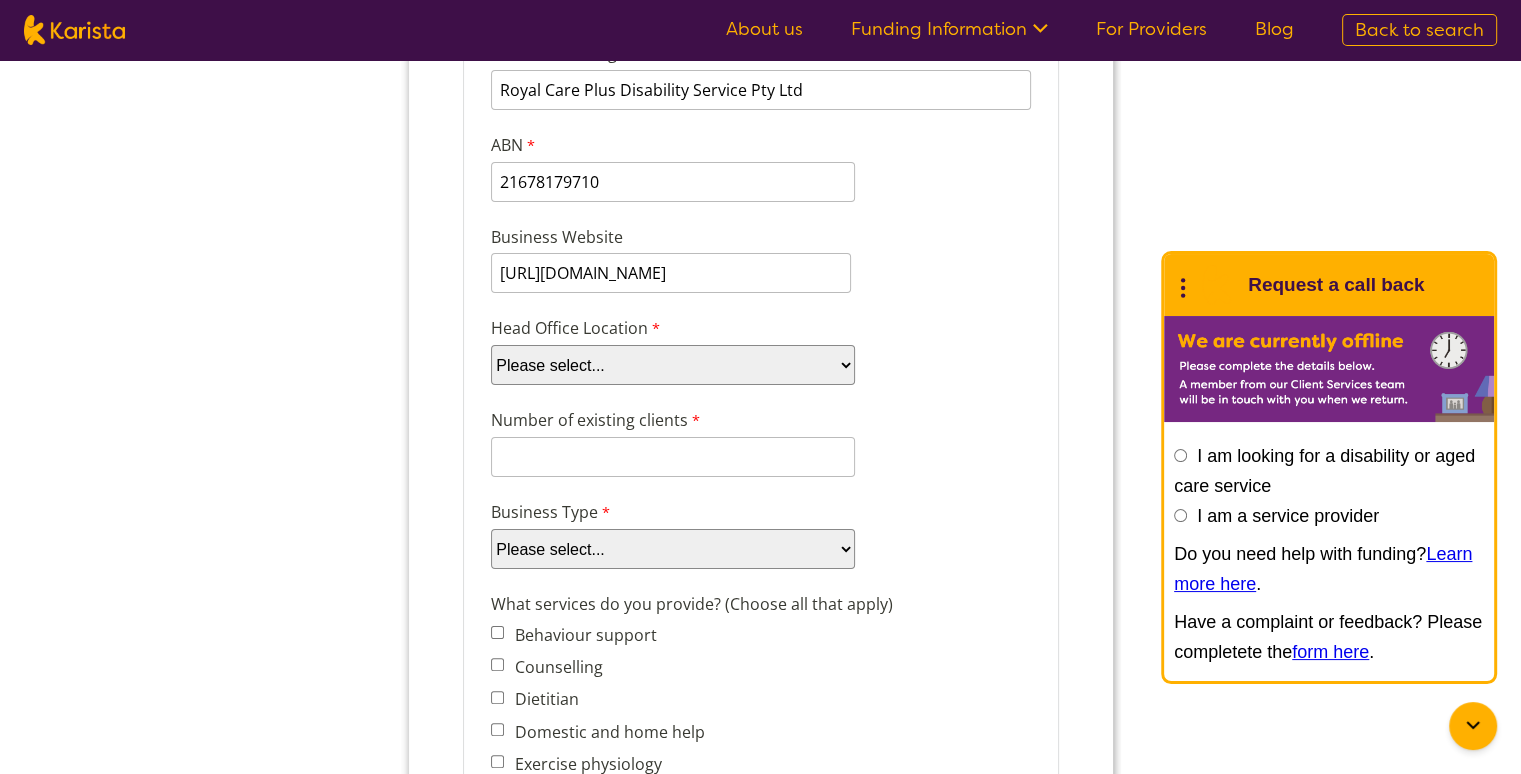 scroll, scrollTop: 300, scrollLeft: 0, axis: vertical 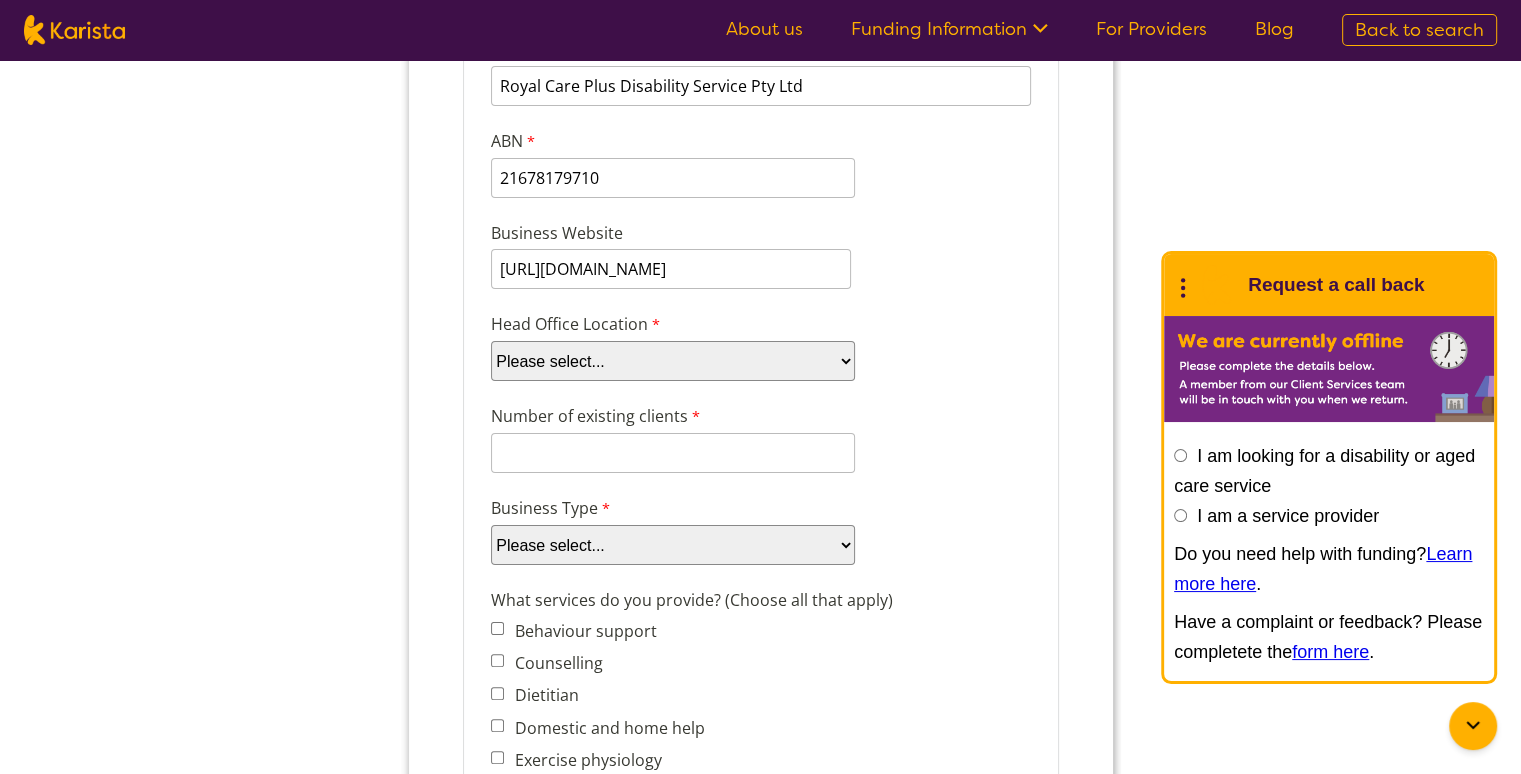 click on "Please select...
ACT
NSW
NT
QLD
SA
TAS
VIC
WA" at bounding box center (672, 361) 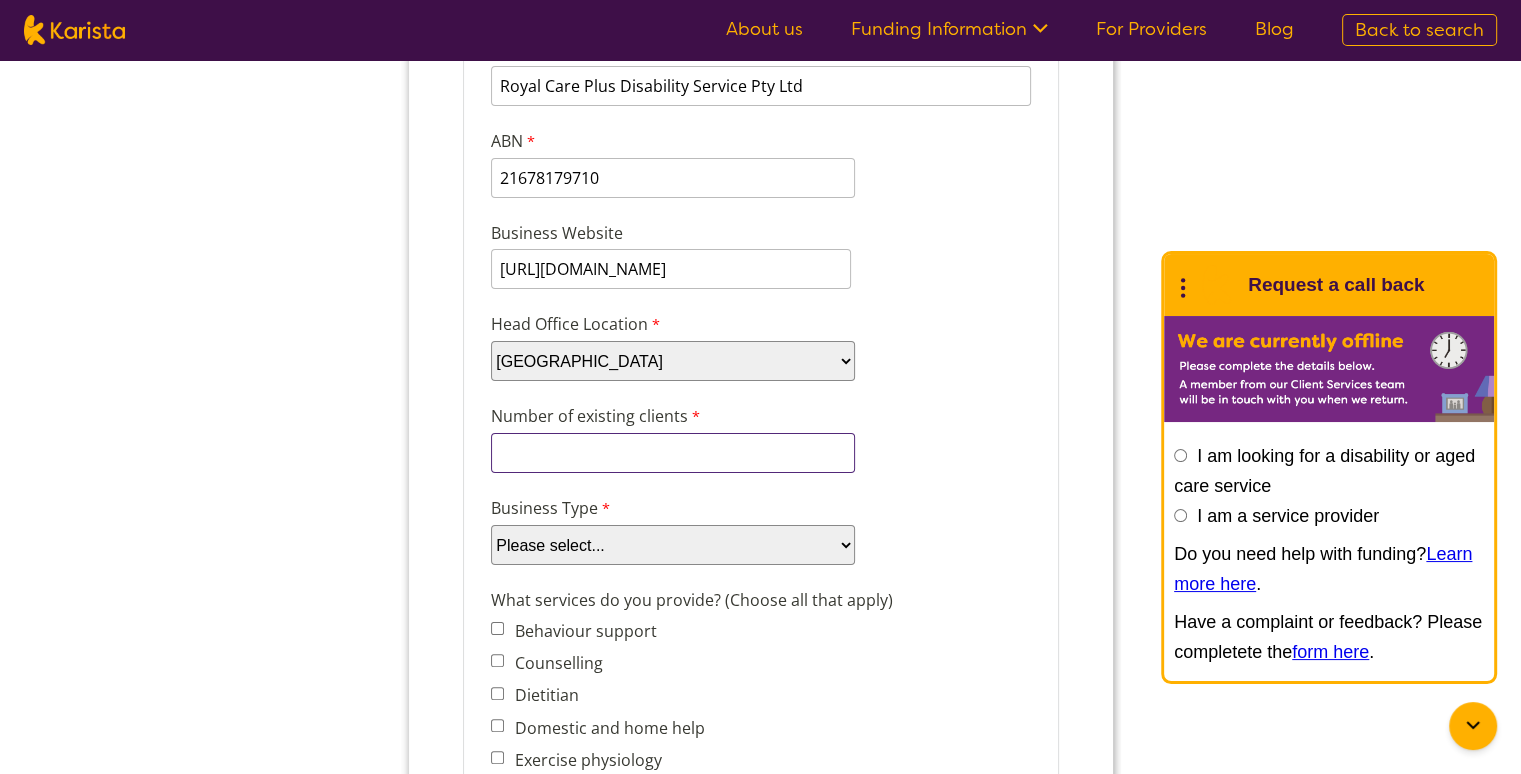 click on "Number of existing clients" at bounding box center (672, 453) 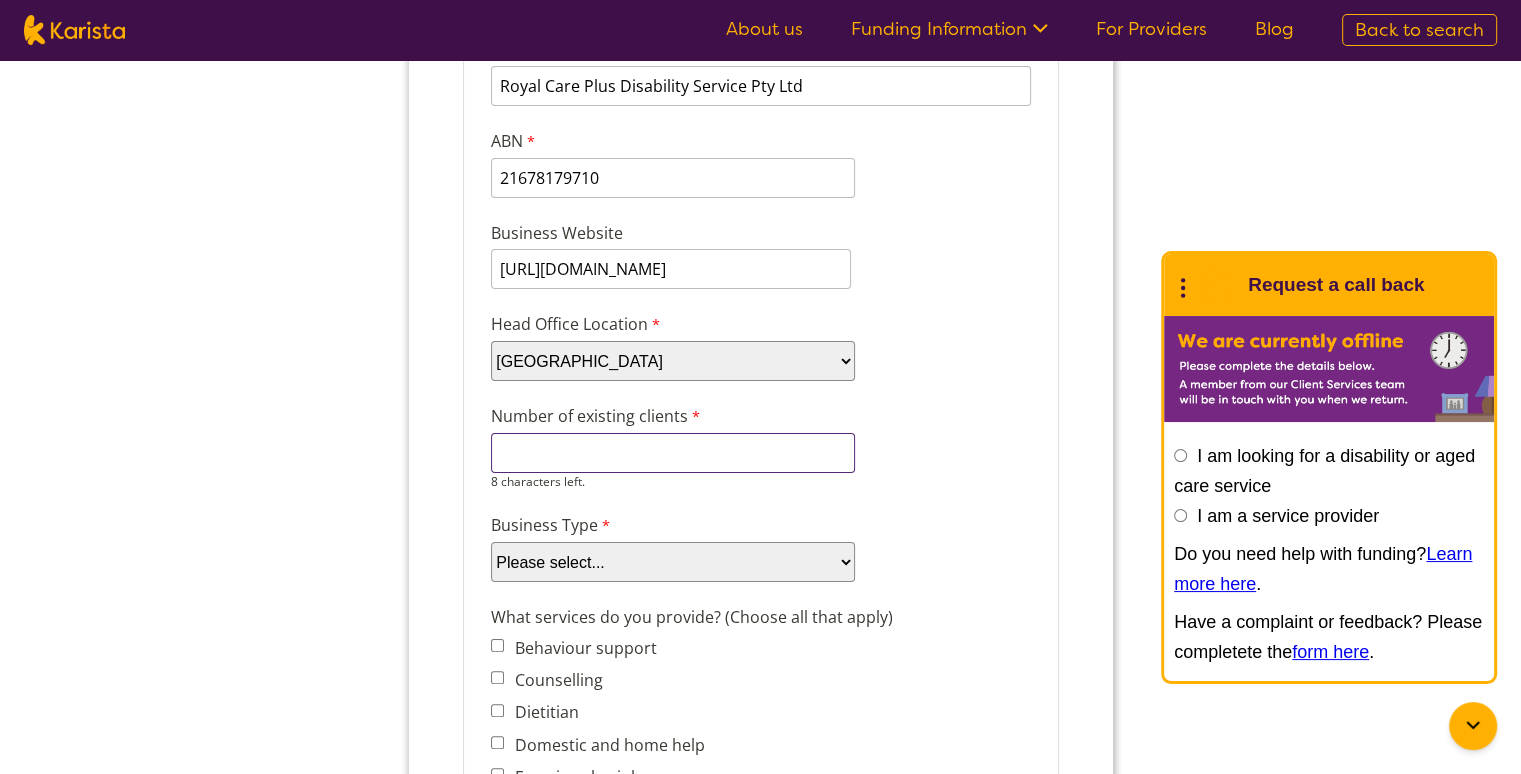 click on "Number of existing clients" at bounding box center [672, 453] 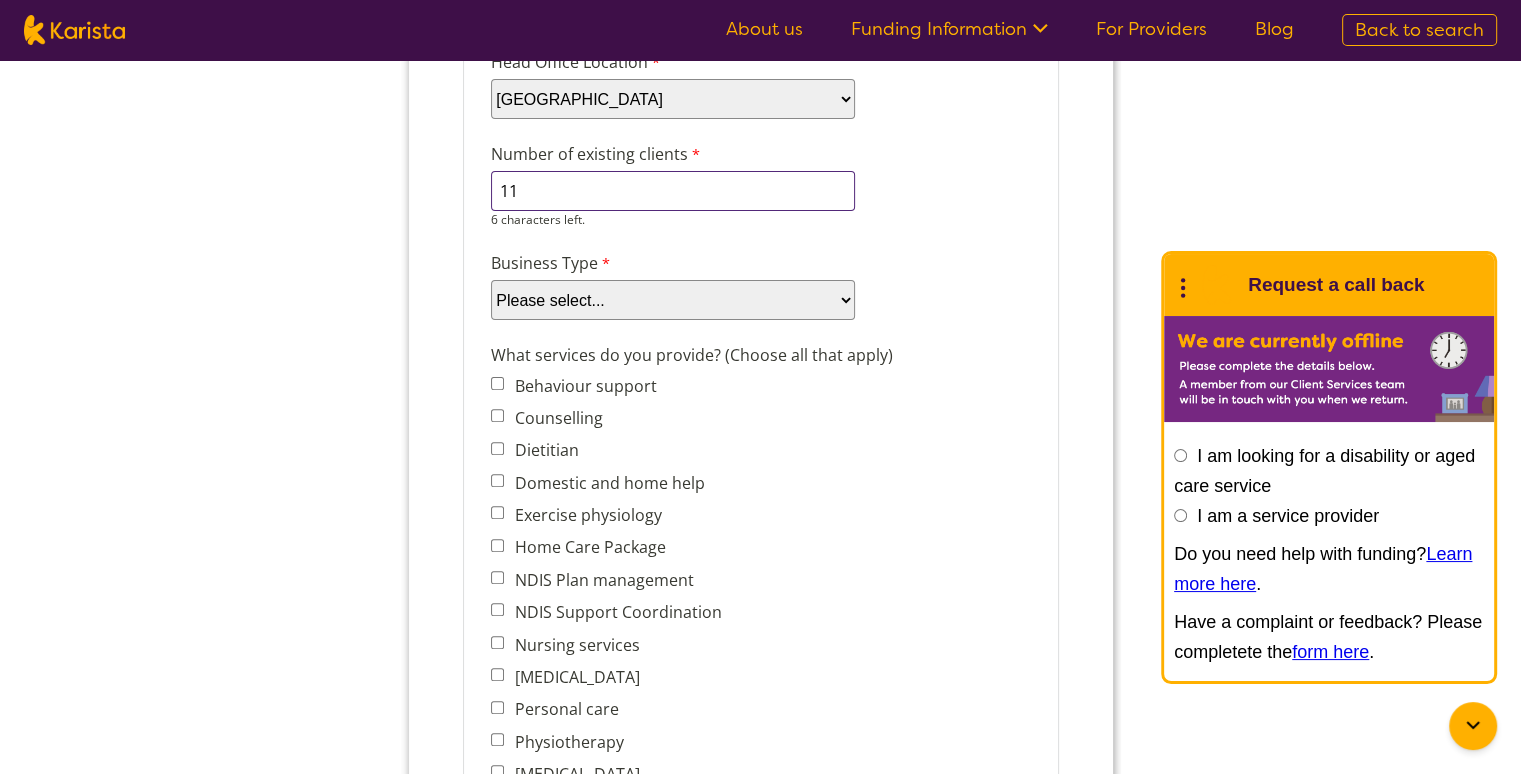 scroll, scrollTop: 600, scrollLeft: 0, axis: vertical 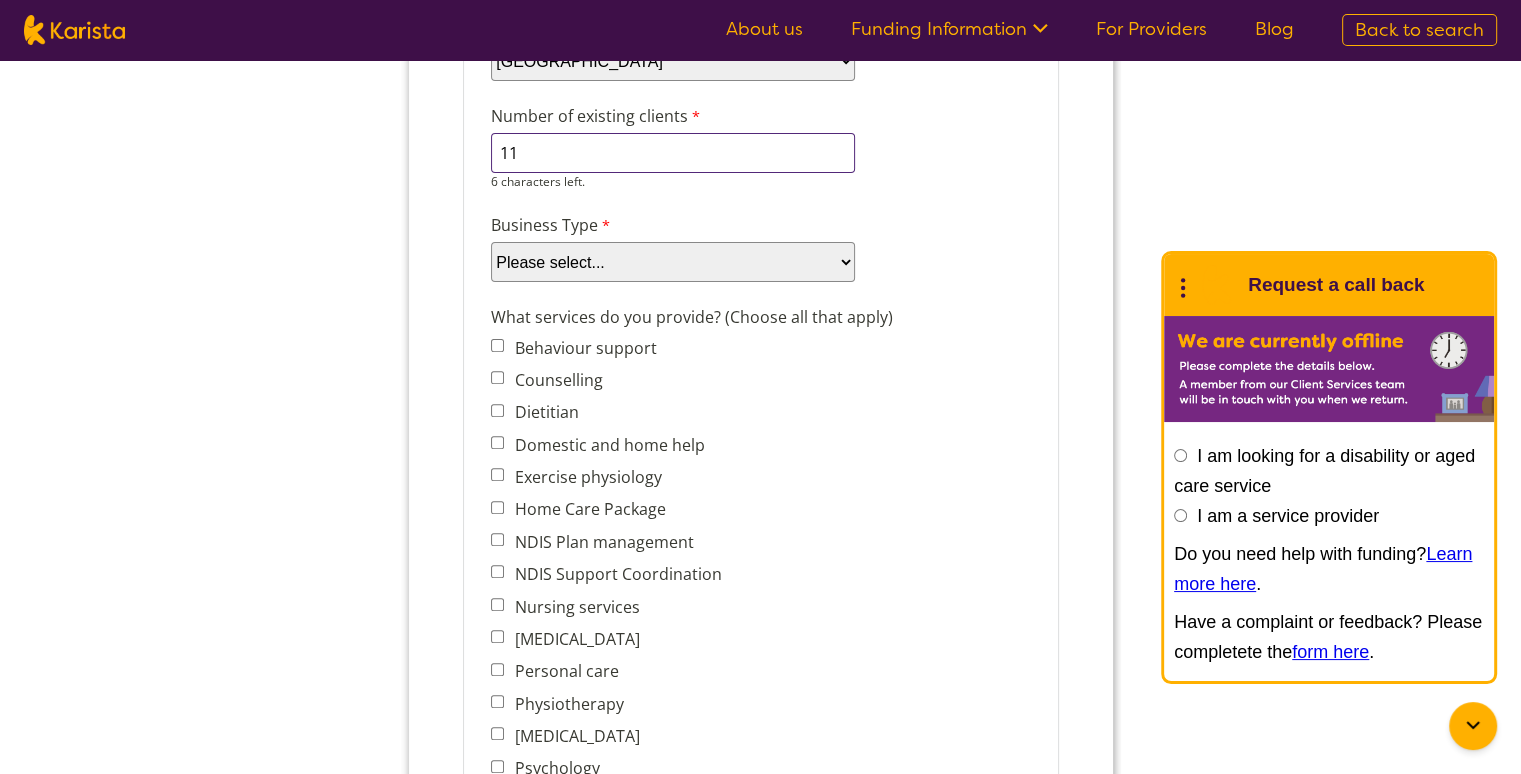 type on "11" 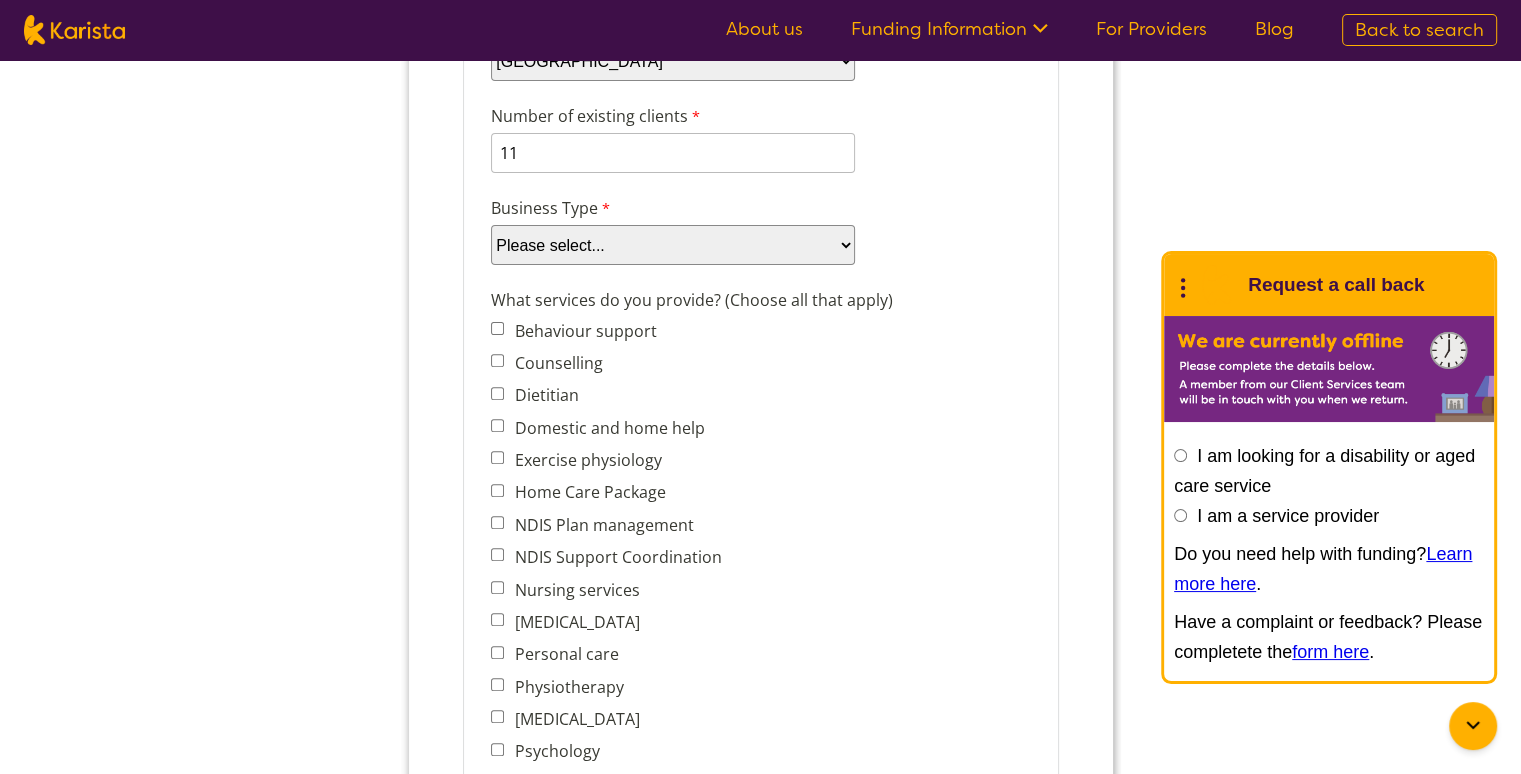 click on "Please select...
Company
Individual/Sole Trader
Other (please specify)" at bounding box center [672, 245] 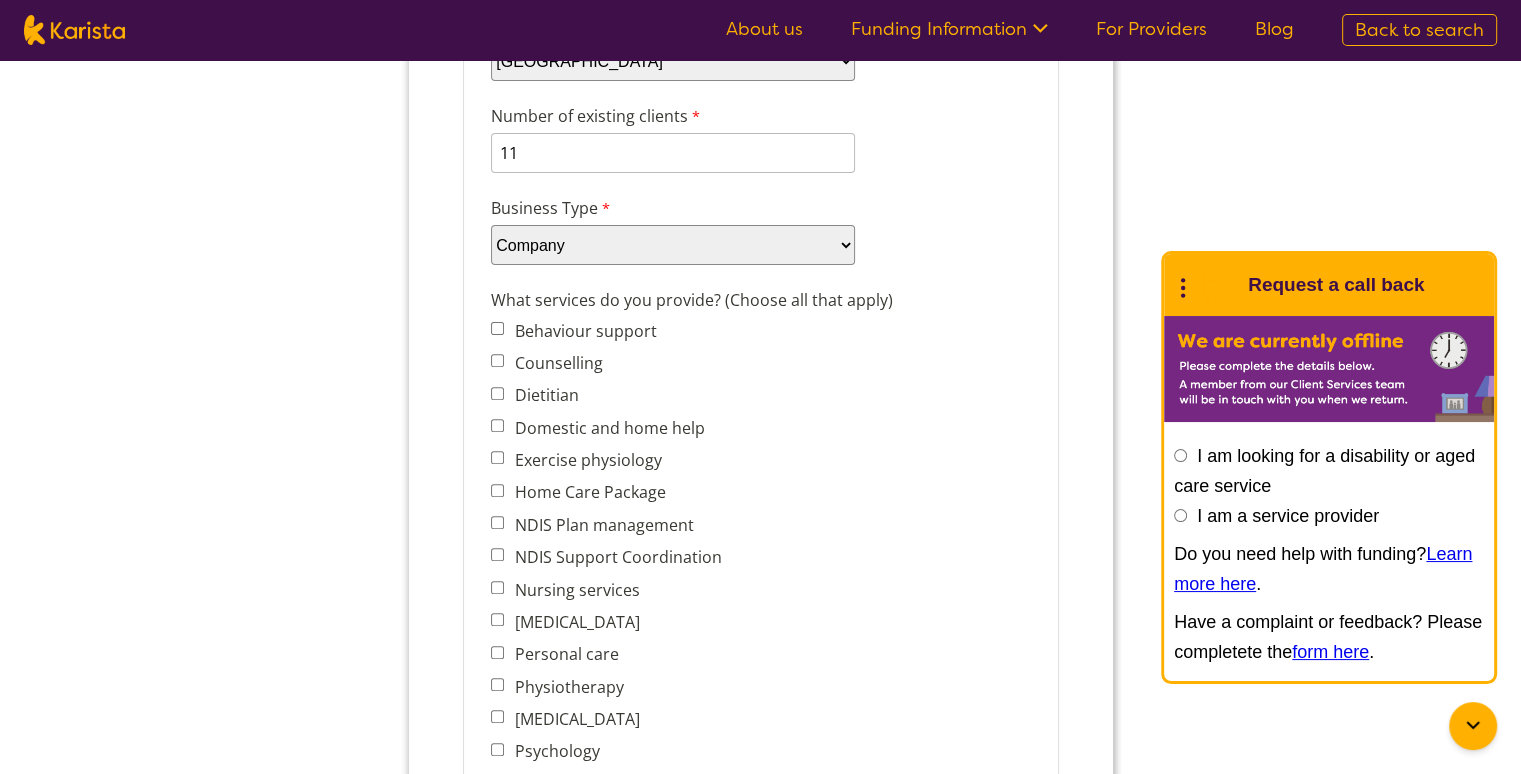 click on "Please select...
Company
Individual/Sole Trader
Other (please specify)" at bounding box center (672, 245) 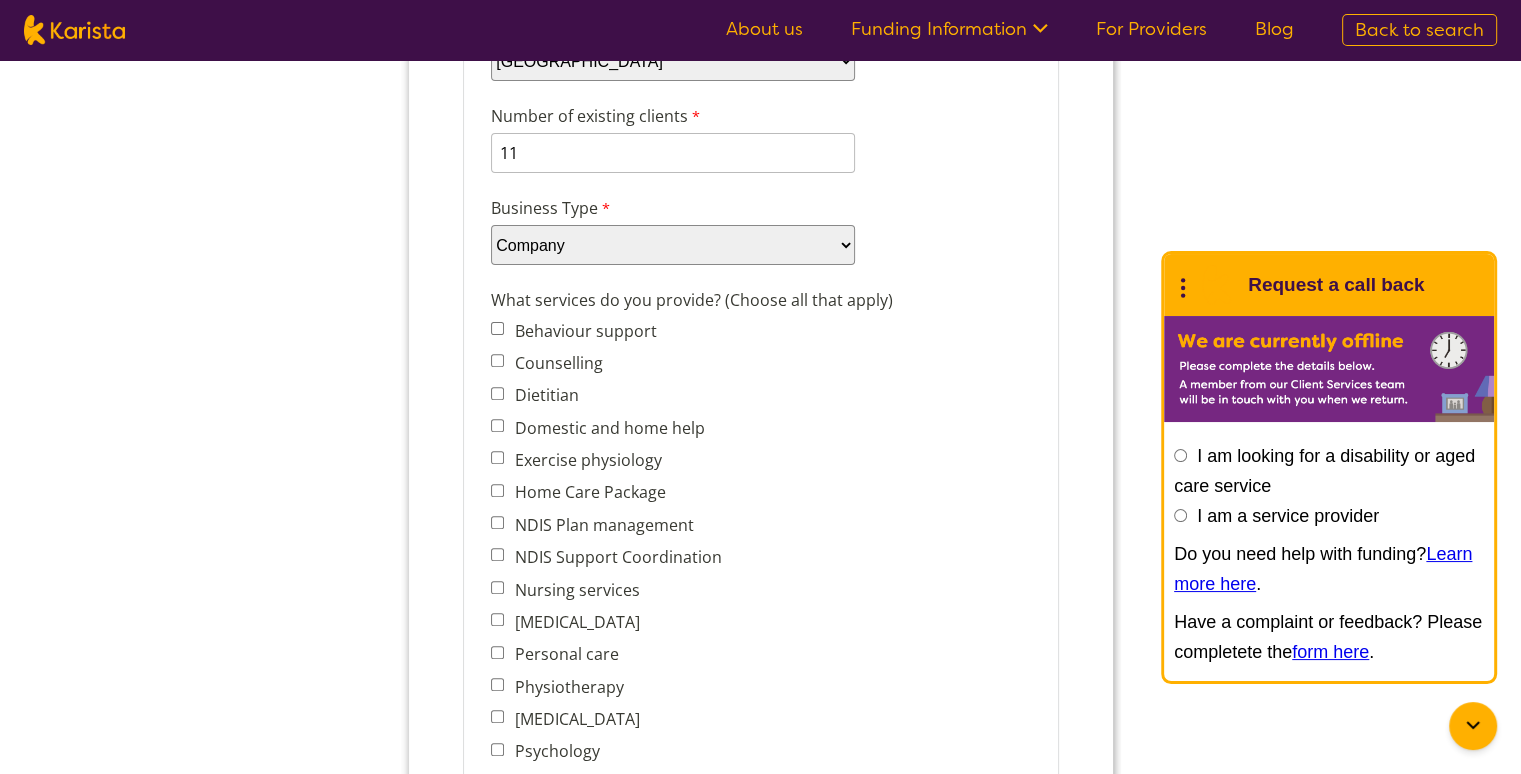 click on "What services do you provide? (Choose all that apply) Behaviour support Counselling Dietitian Domestic and home help Exercise physiology Home Care Package NDIS Plan management NDIS Support Coordination Nursing services Occupational therapy Personal care Physiotherapy Podiatry Psychology Psychosocial recovery coach Respite Skills support - school, work, life Social activities Speech therapy Support worker Supported independent living Other" at bounding box center (760, 658) 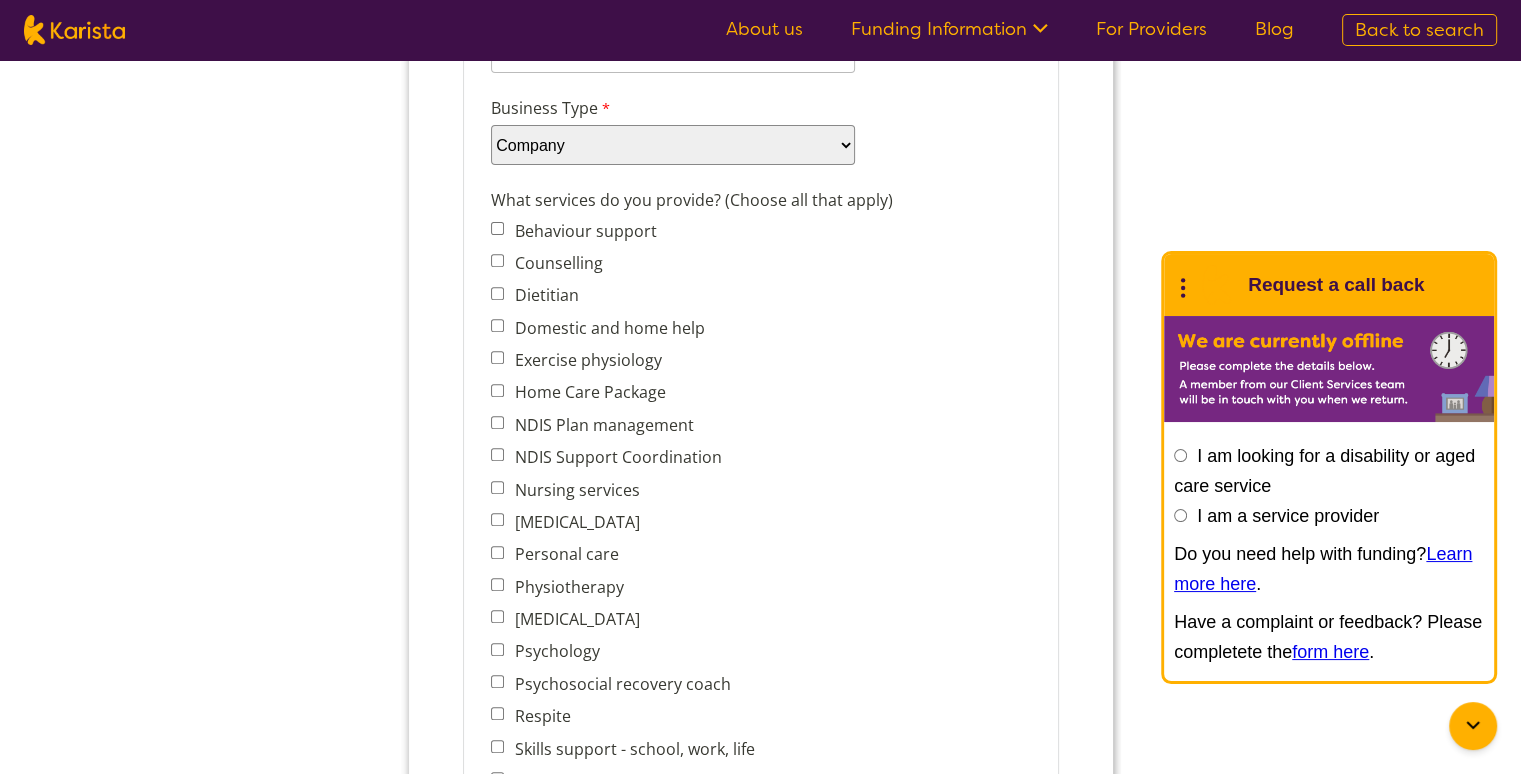 scroll, scrollTop: 800, scrollLeft: 0, axis: vertical 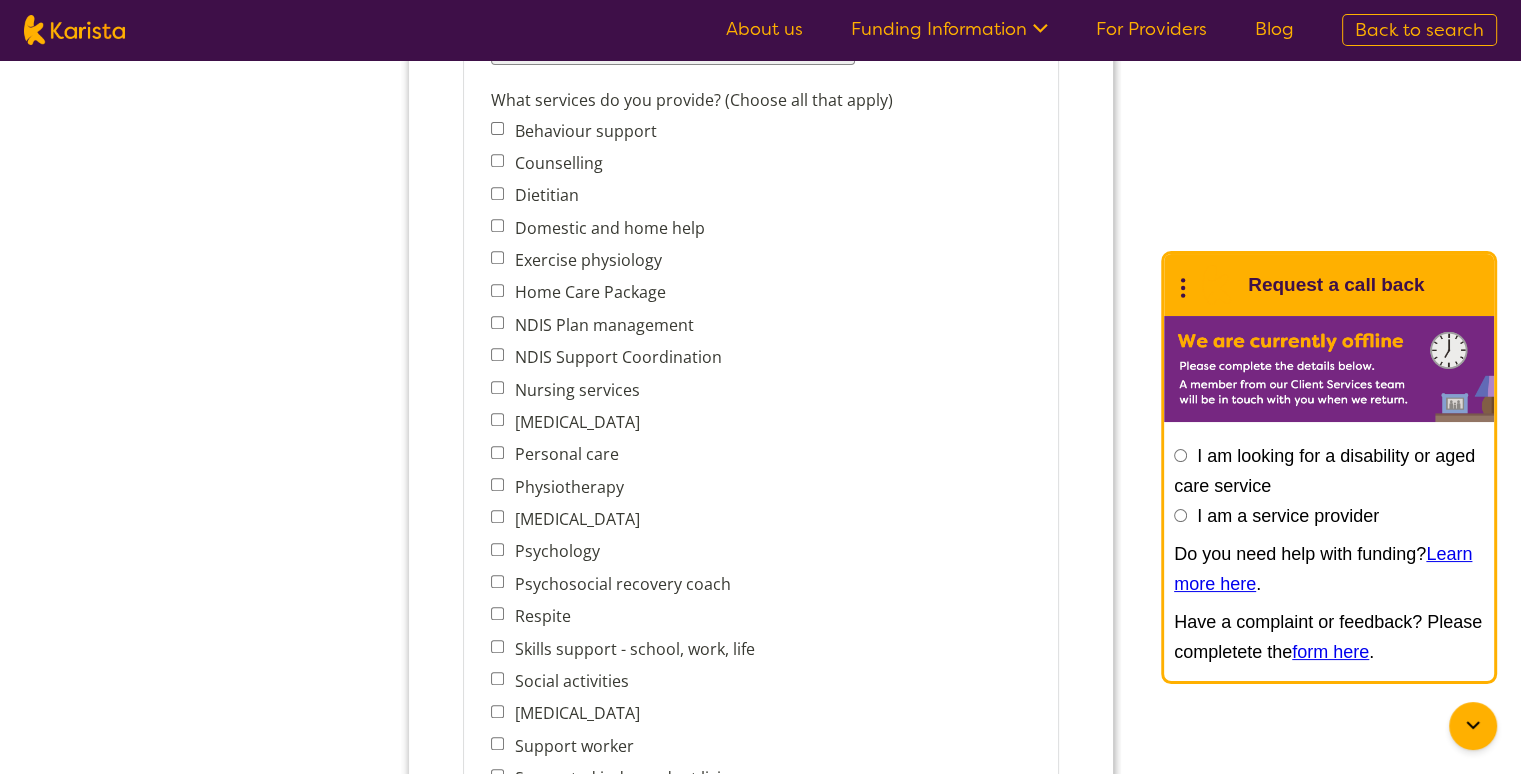 click on "Personal care" at bounding box center [496, 452] 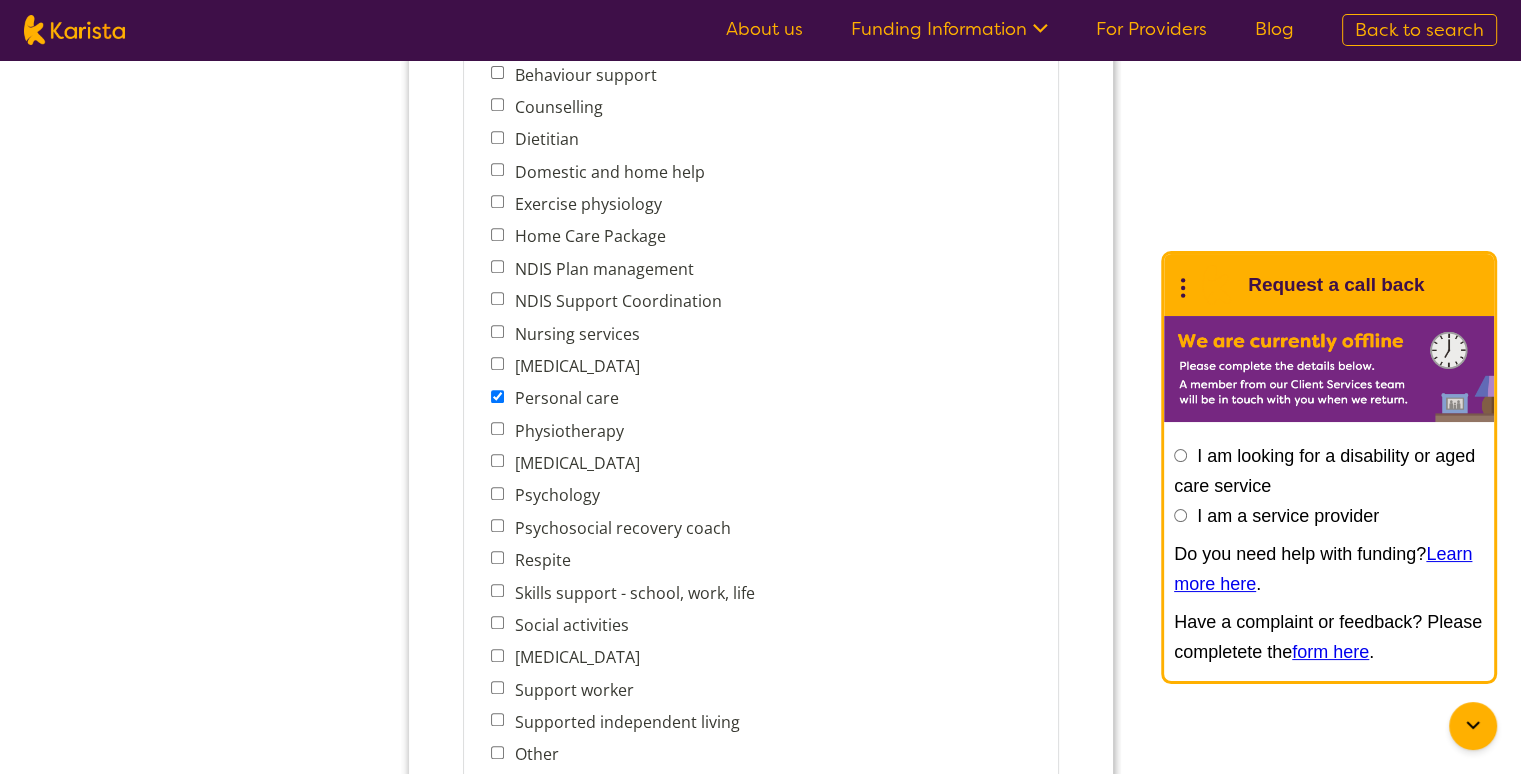 scroll, scrollTop: 900, scrollLeft: 0, axis: vertical 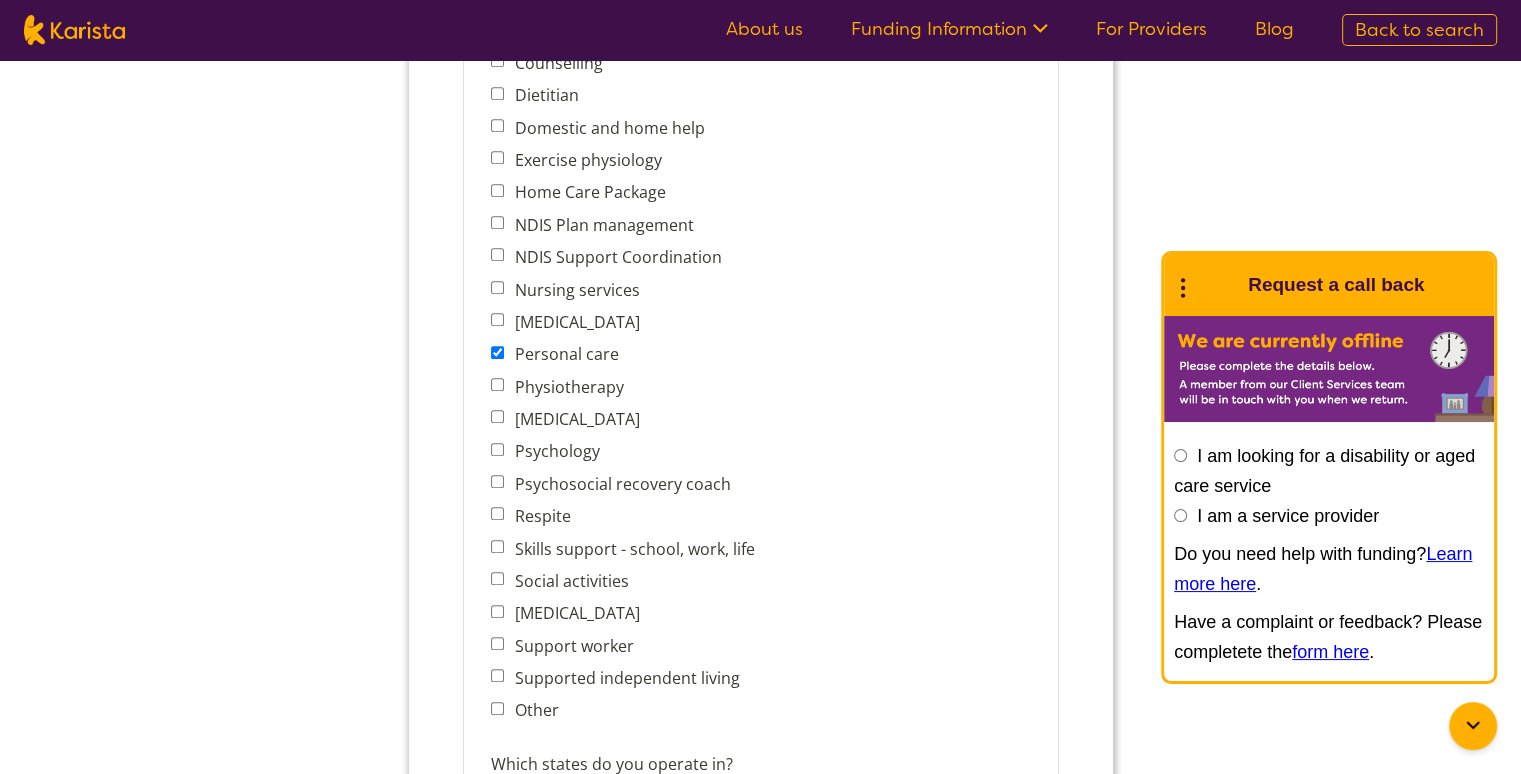 click on "[MEDICAL_DATA]" at bounding box center (496, 319) 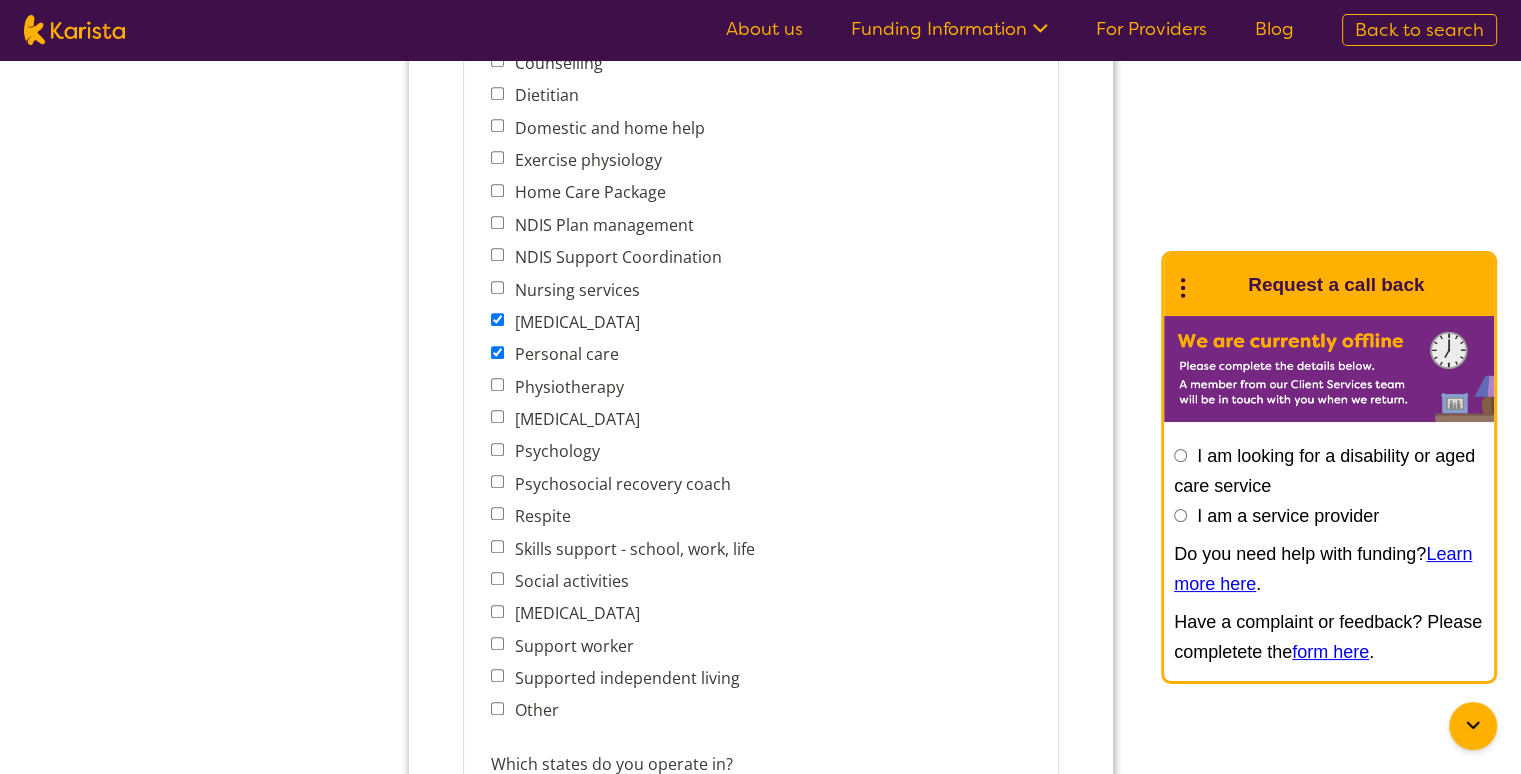 click on "Physiotherapy" at bounding box center (496, 384) 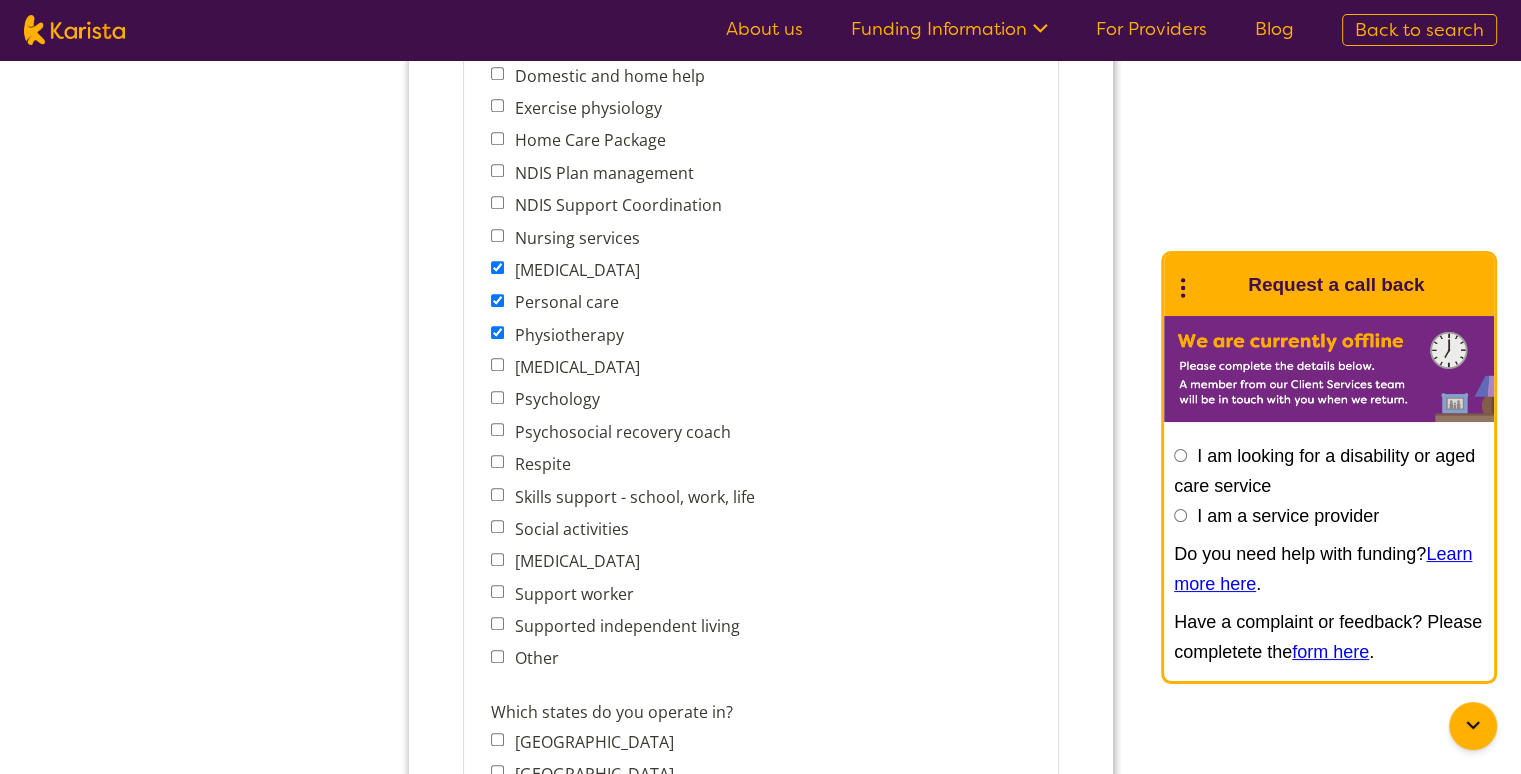 scroll, scrollTop: 1000, scrollLeft: 0, axis: vertical 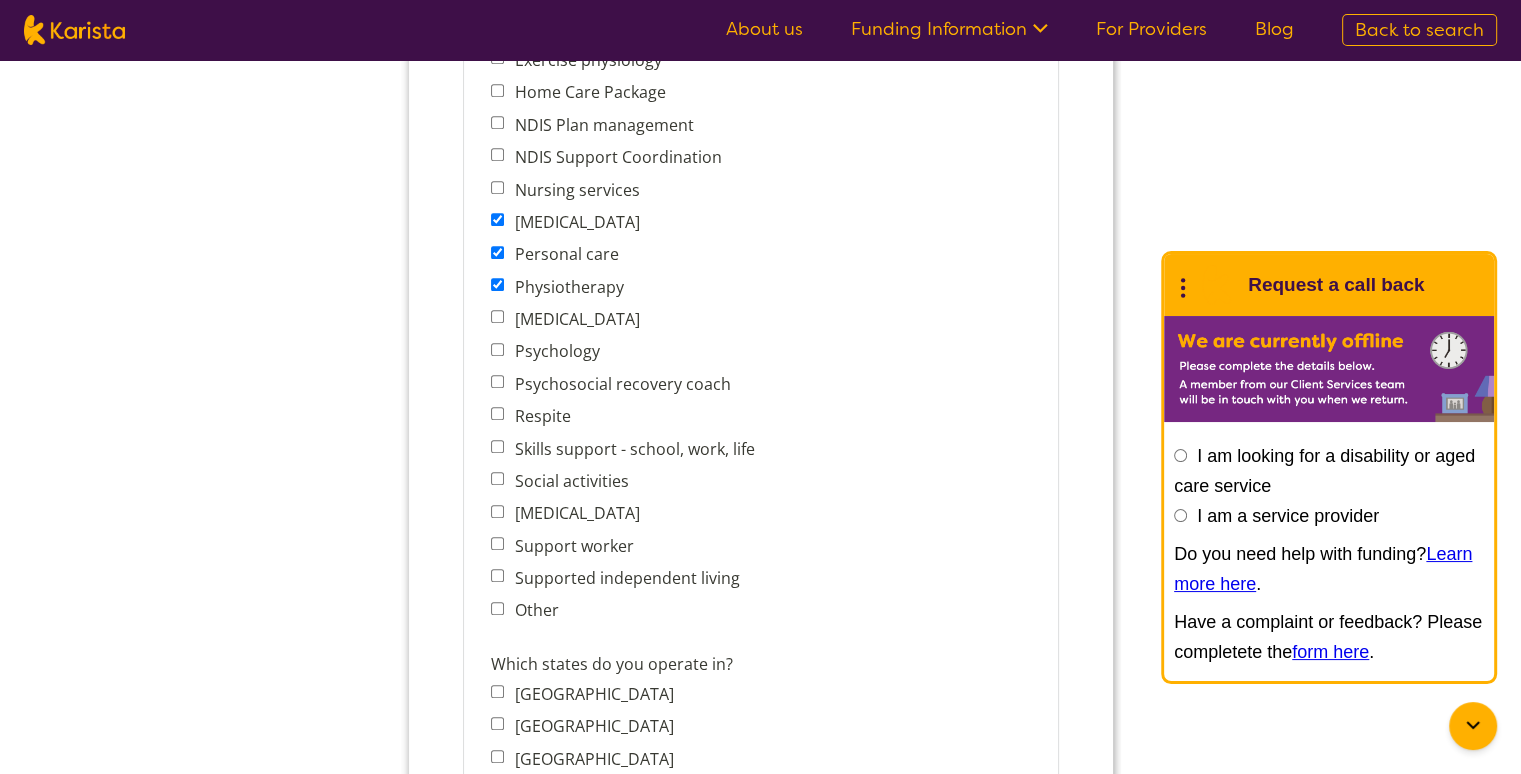 click on "Social activities" at bounding box center (496, 478) 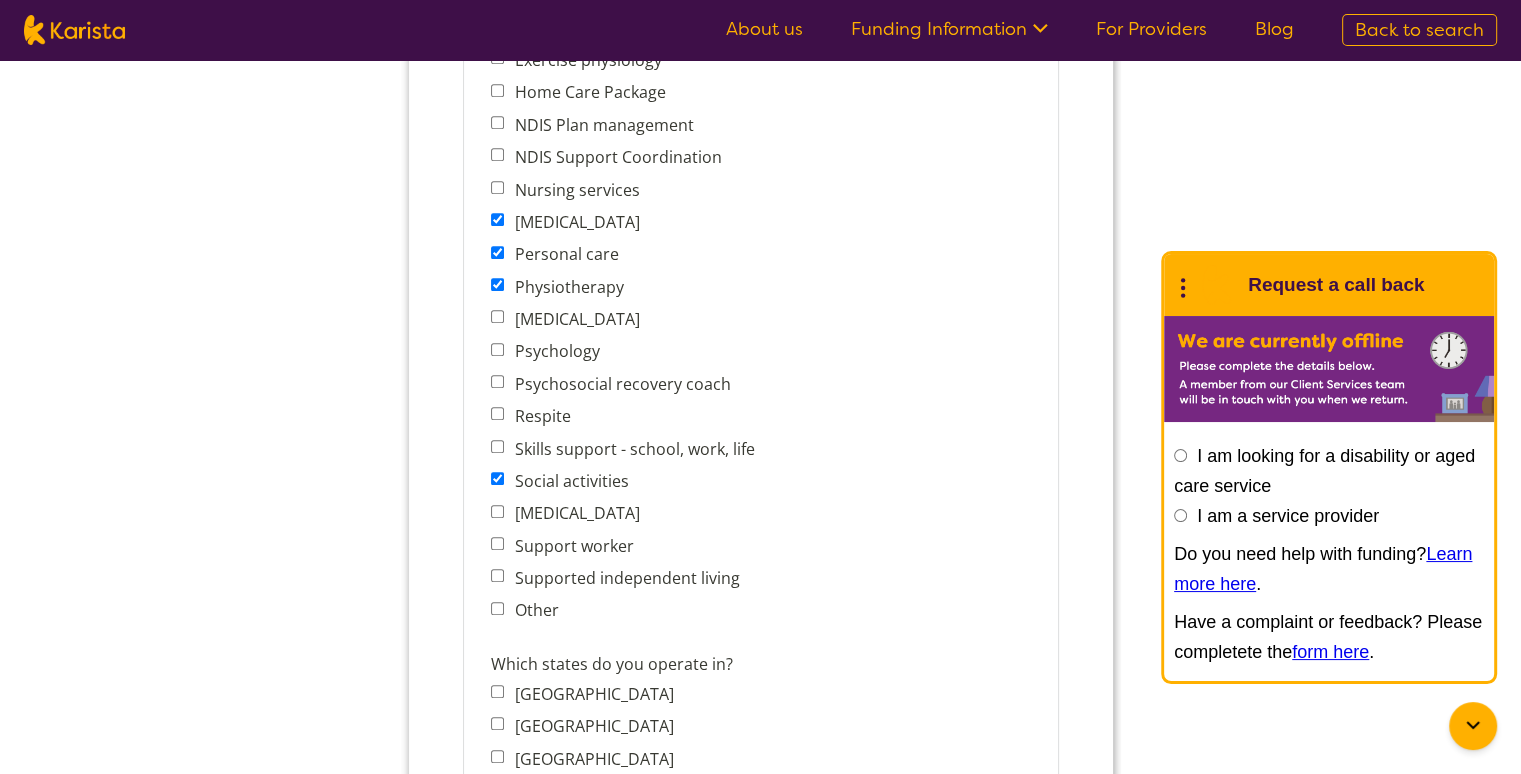click on "[MEDICAL_DATA]" at bounding box center (627, 513) 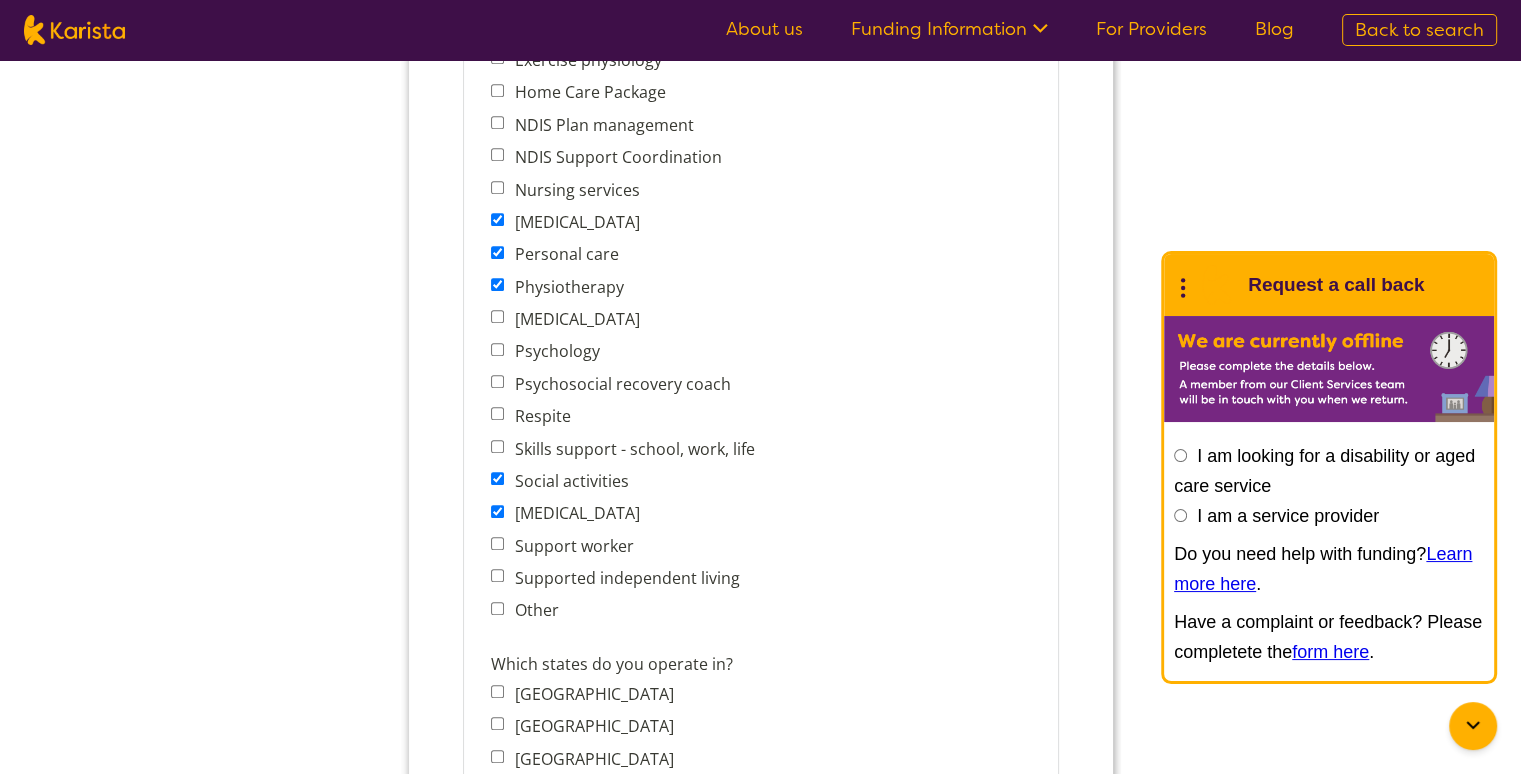 click on "Support worker" at bounding box center (496, 543) 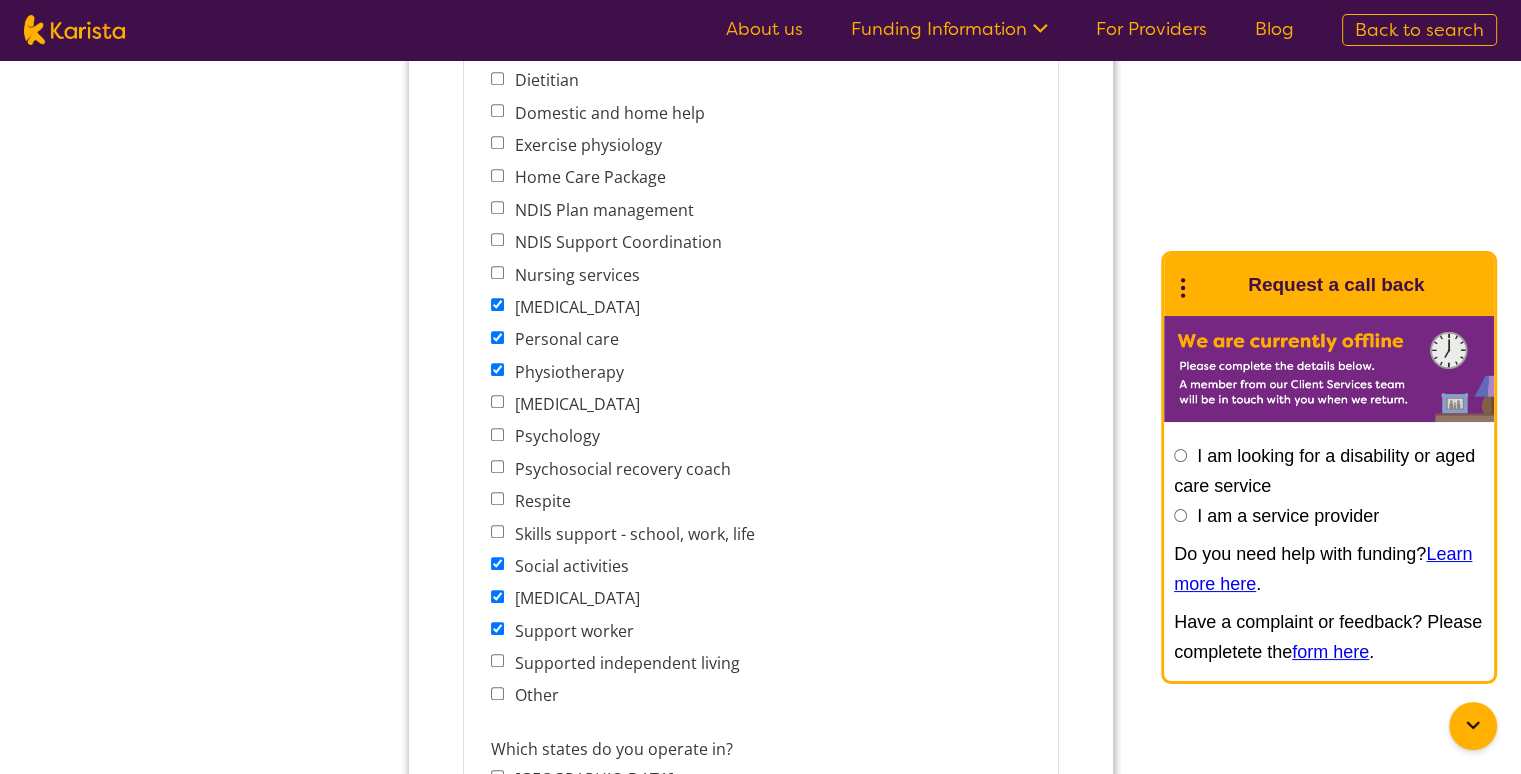 scroll, scrollTop: 800, scrollLeft: 0, axis: vertical 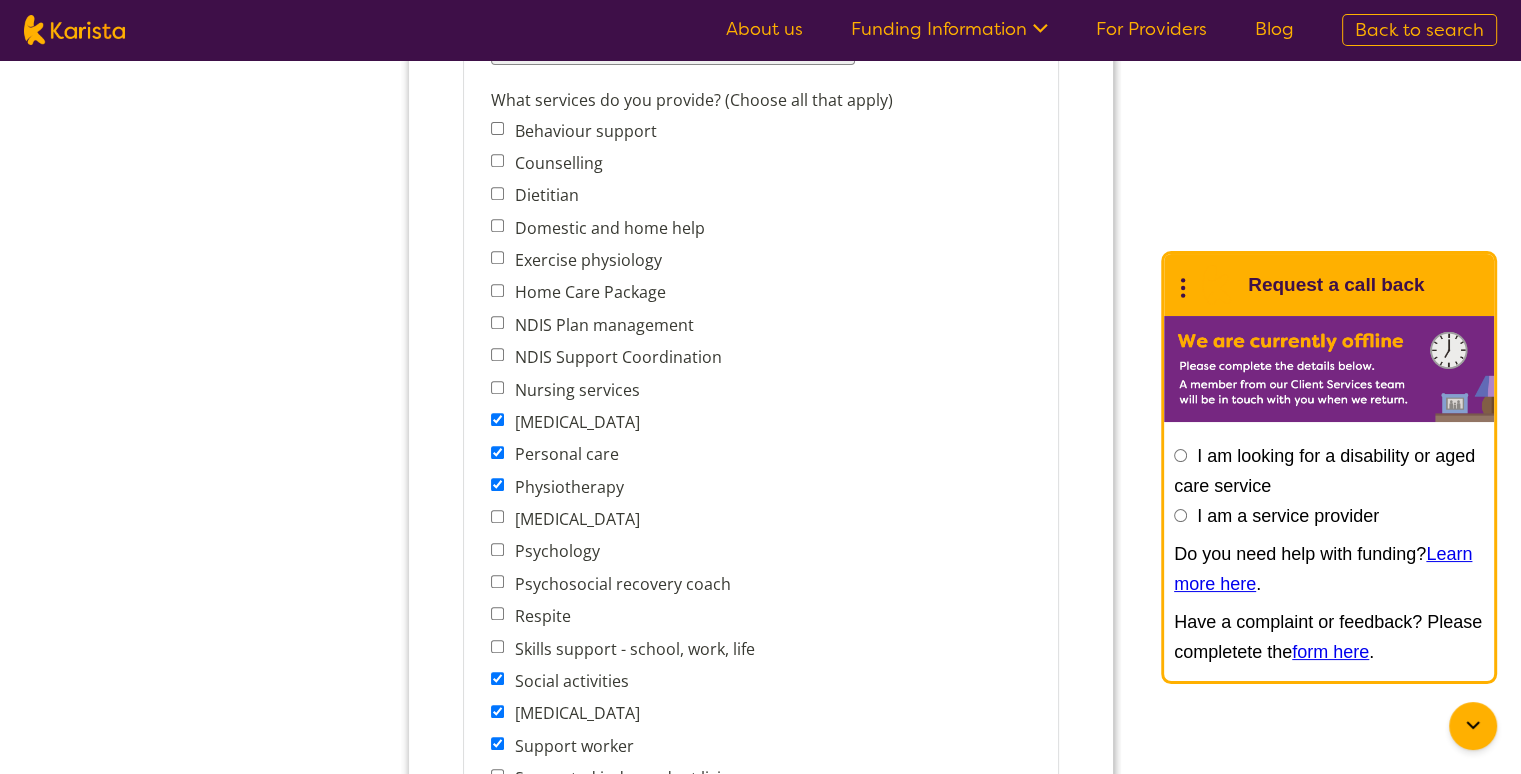 click on "[MEDICAL_DATA]" at bounding box center (496, 419) 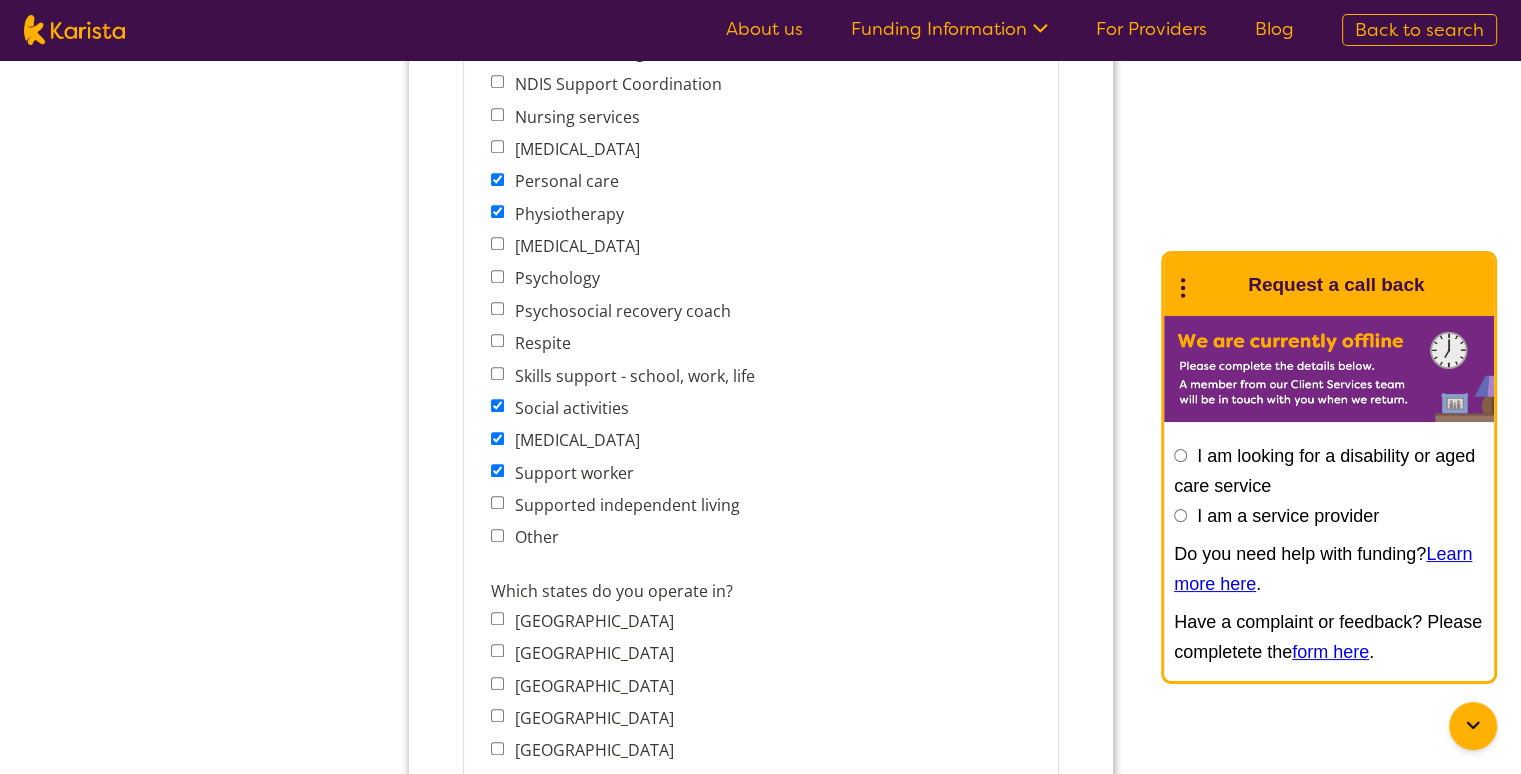 scroll, scrollTop: 1200, scrollLeft: 0, axis: vertical 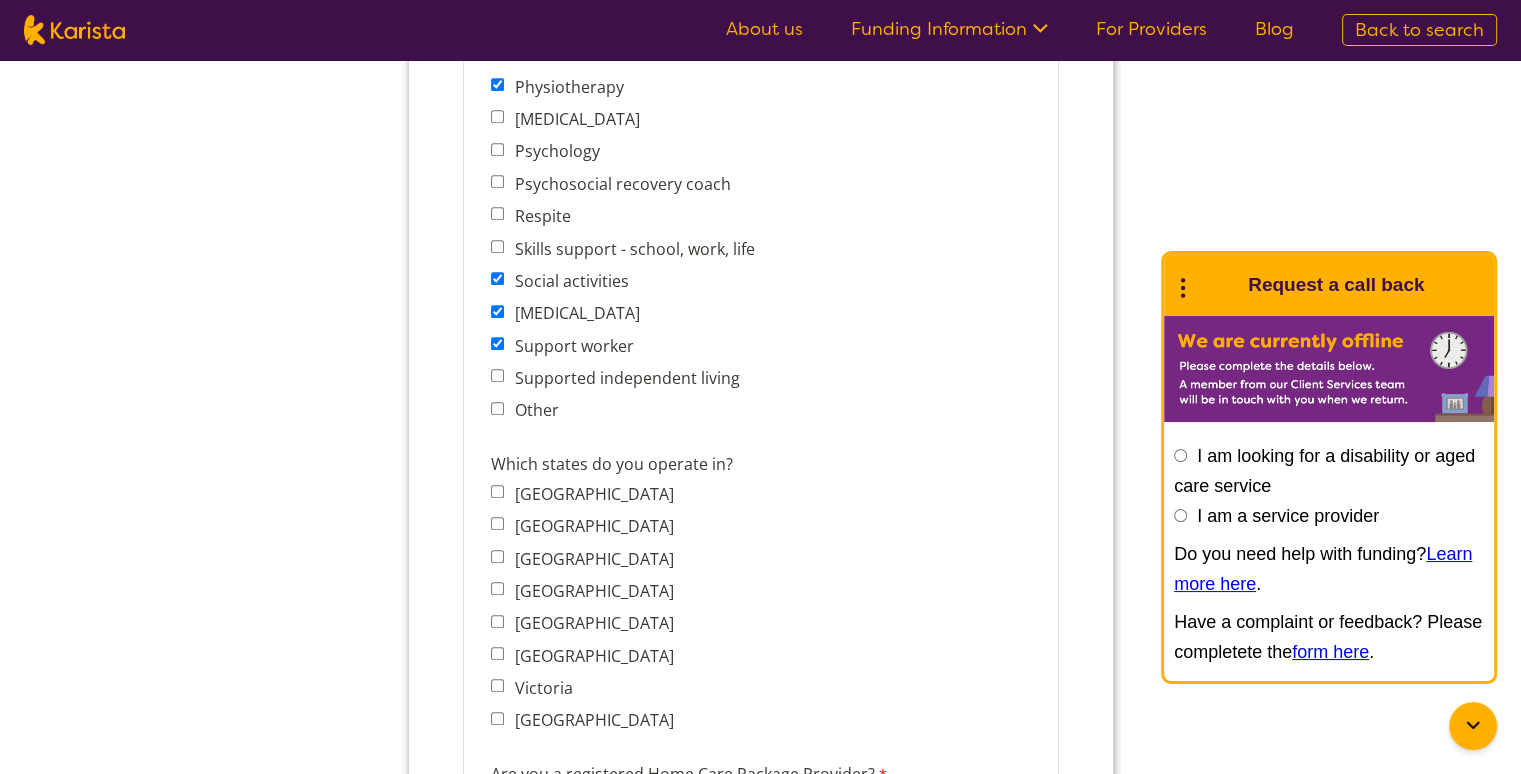 click on "Supported independent living" at bounding box center (496, 375) 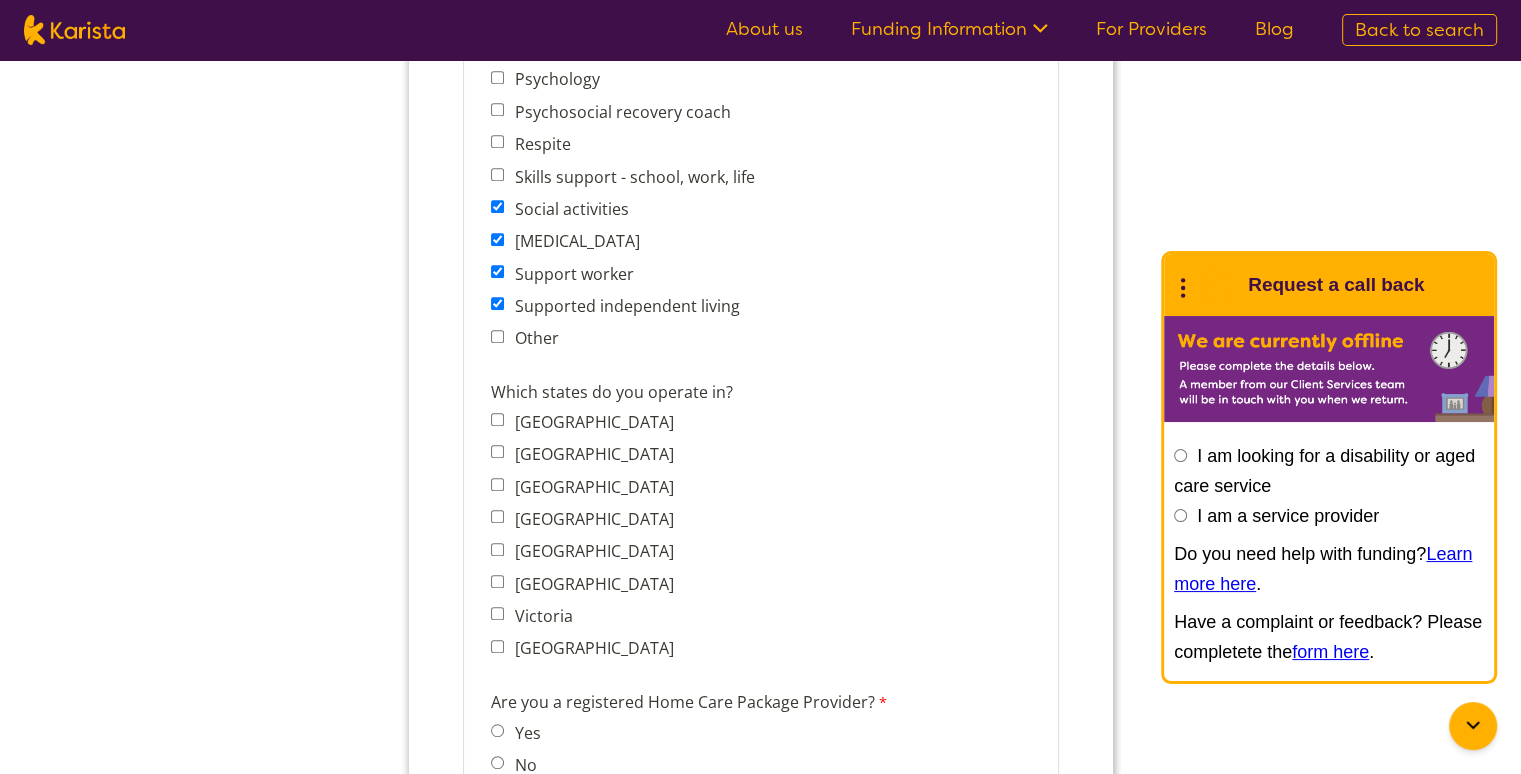 scroll, scrollTop: 1400, scrollLeft: 0, axis: vertical 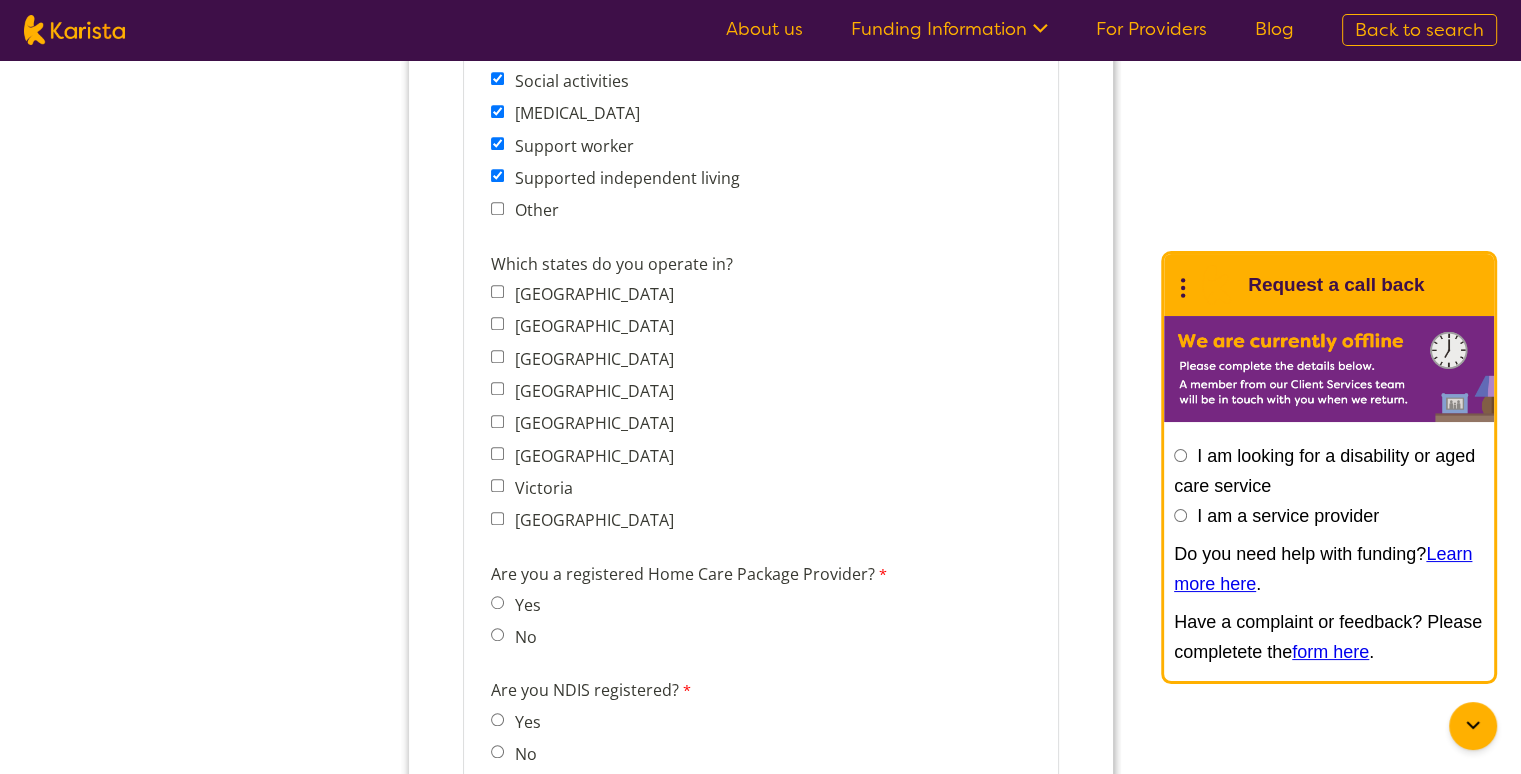 click on "New South Wales" at bounding box center [587, 326] 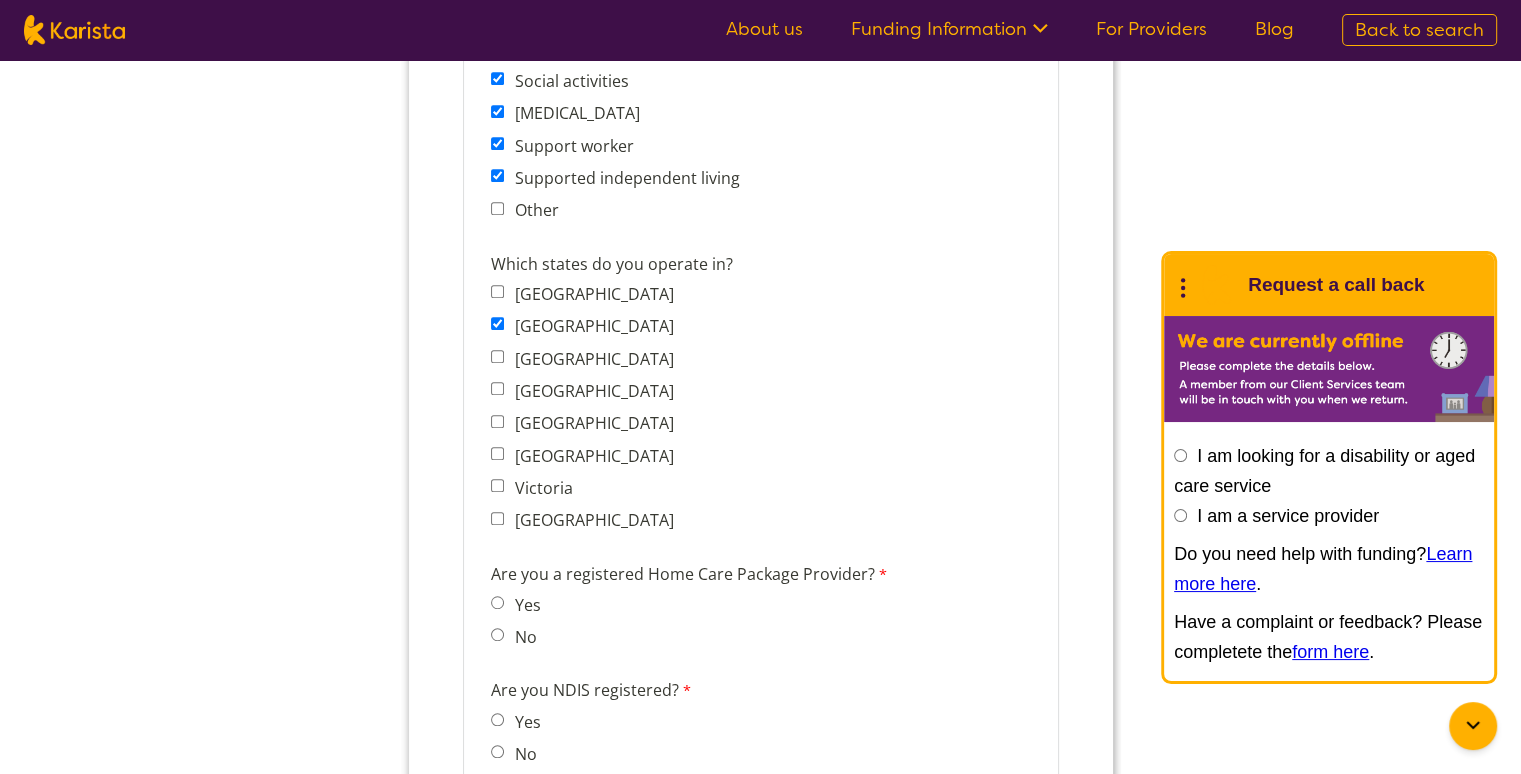 scroll, scrollTop: 1600, scrollLeft: 0, axis: vertical 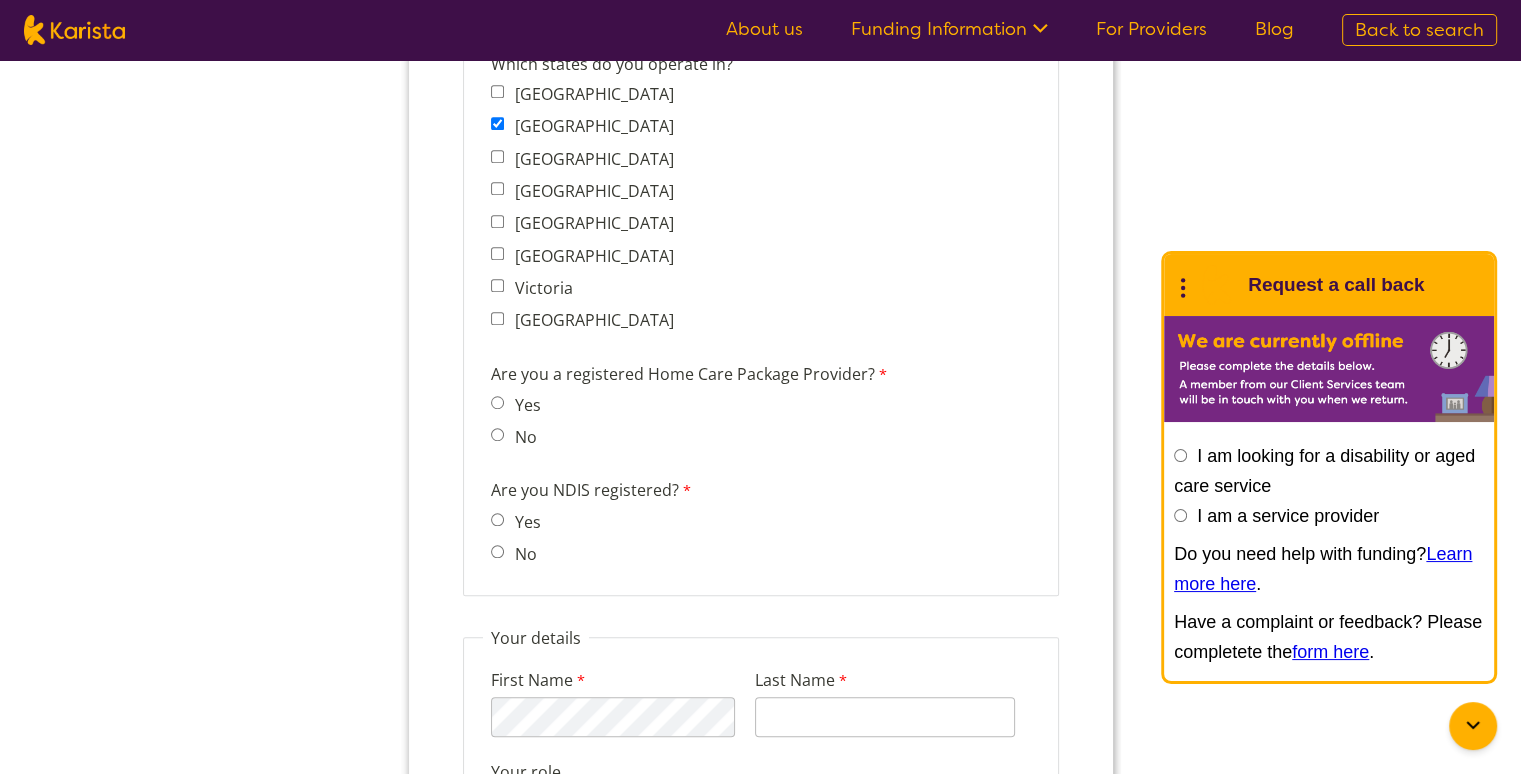 click on "Yes" at bounding box center [496, 402] 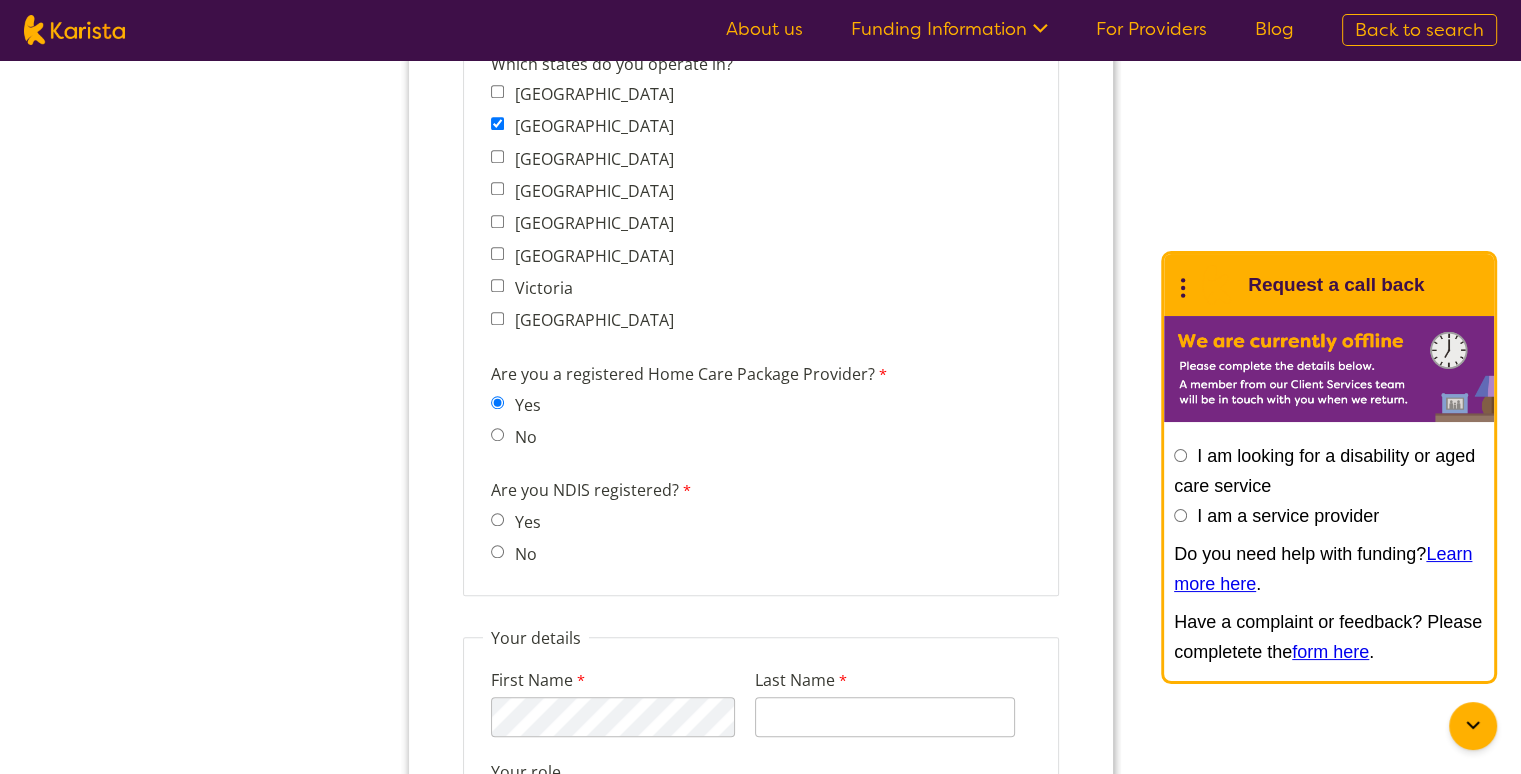 click on "Yes" at bounding box center (496, 519) 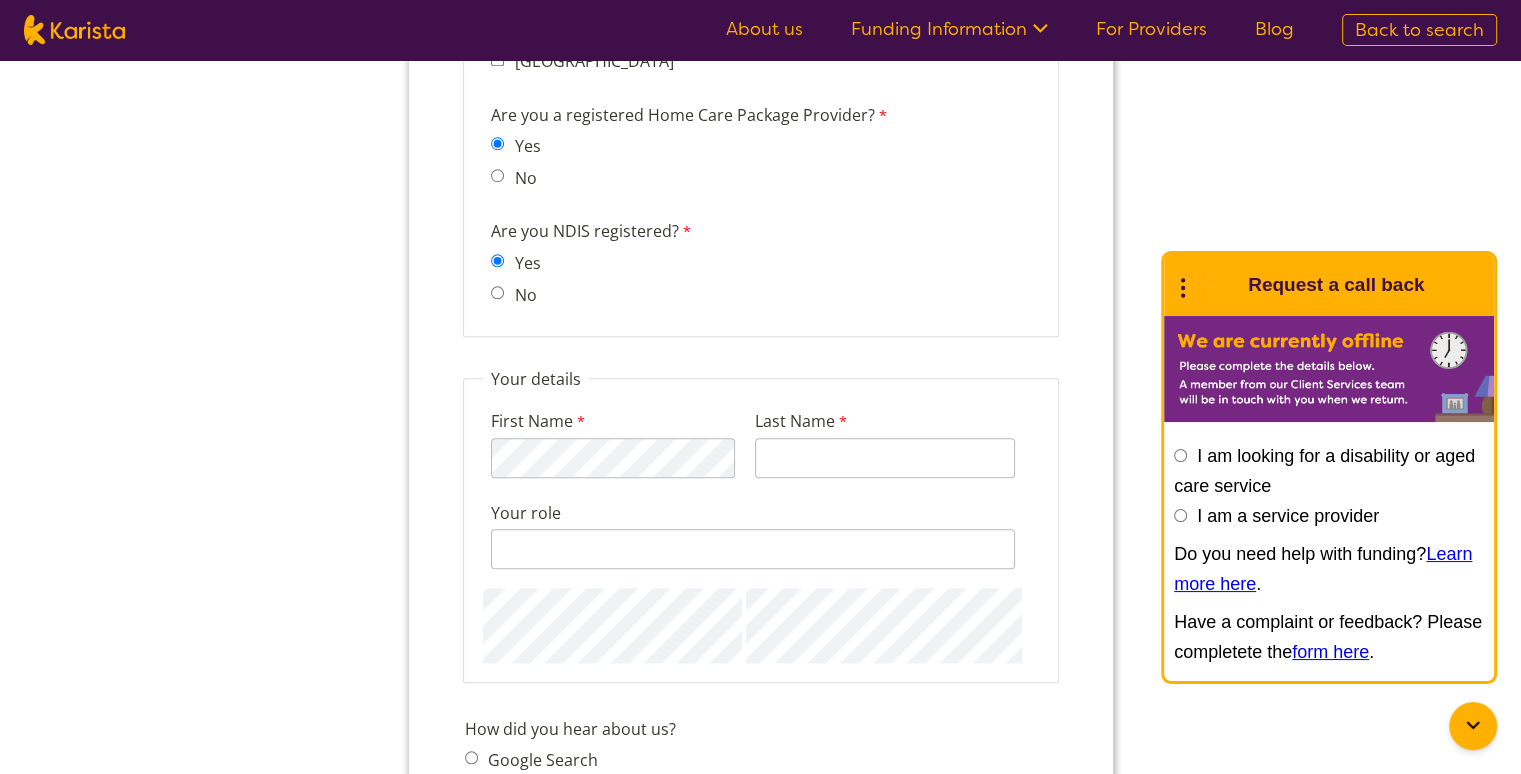 scroll, scrollTop: 2100, scrollLeft: 0, axis: vertical 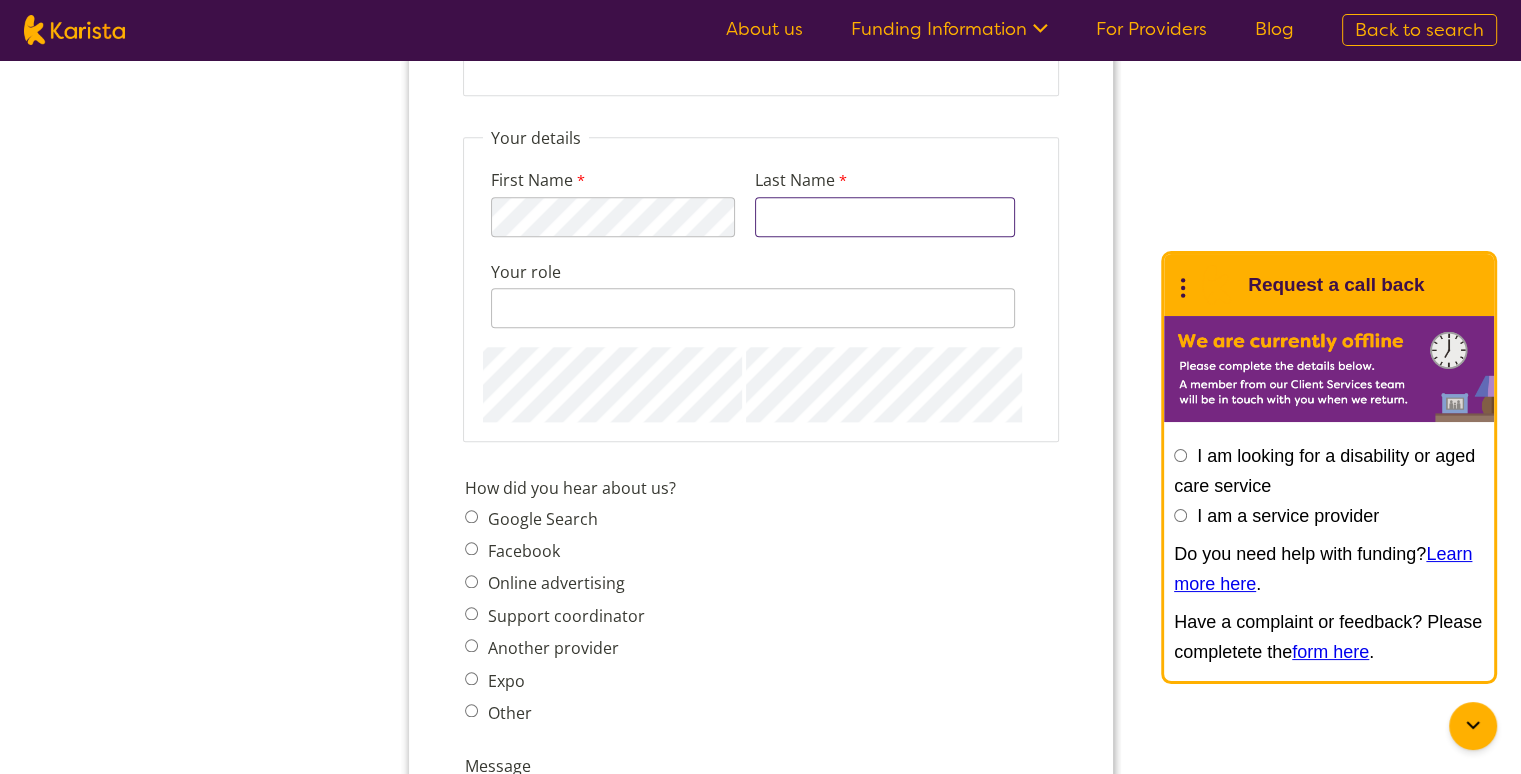 click on "Last Name" at bounding box center [884, 217] 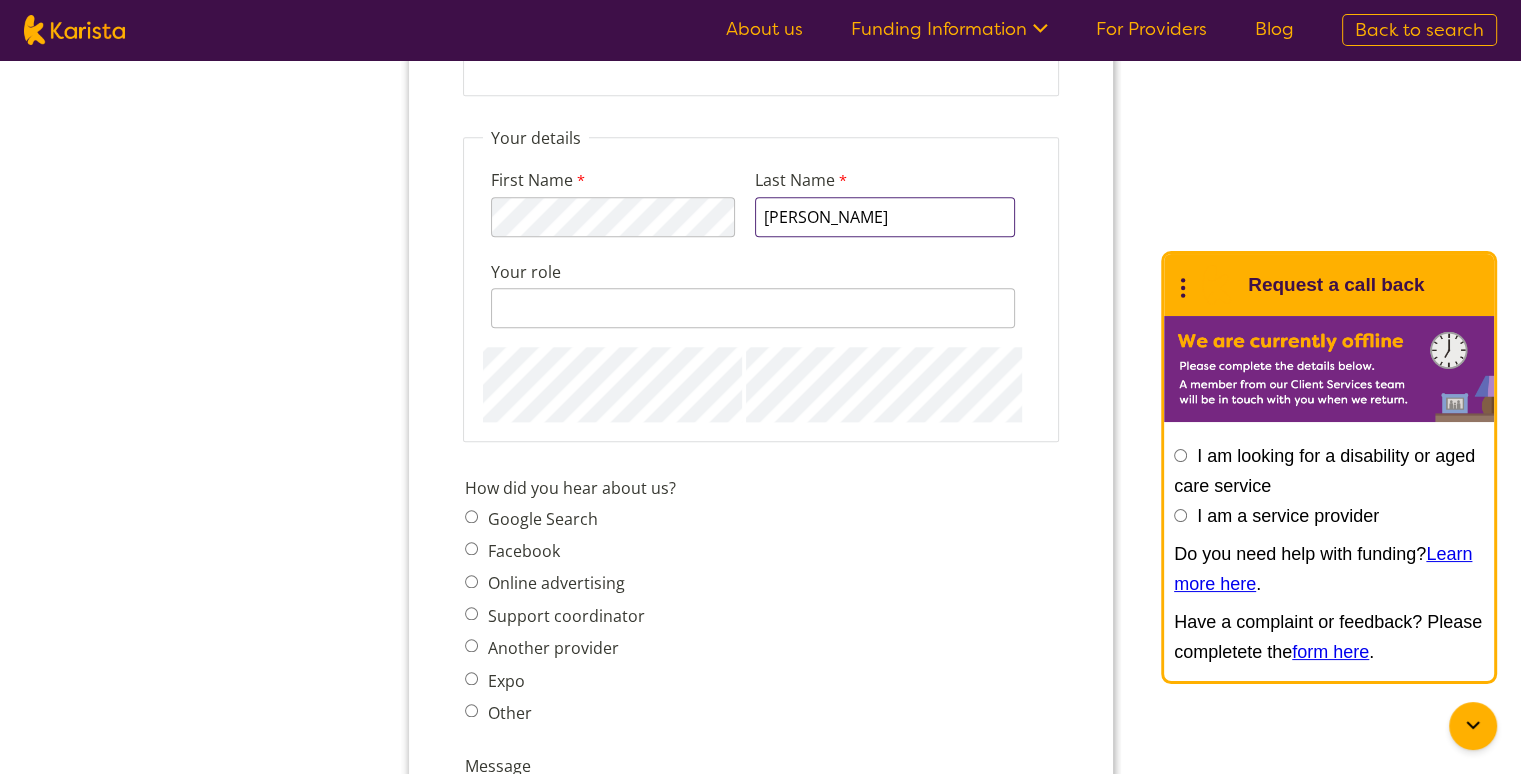 type on "Hossain" 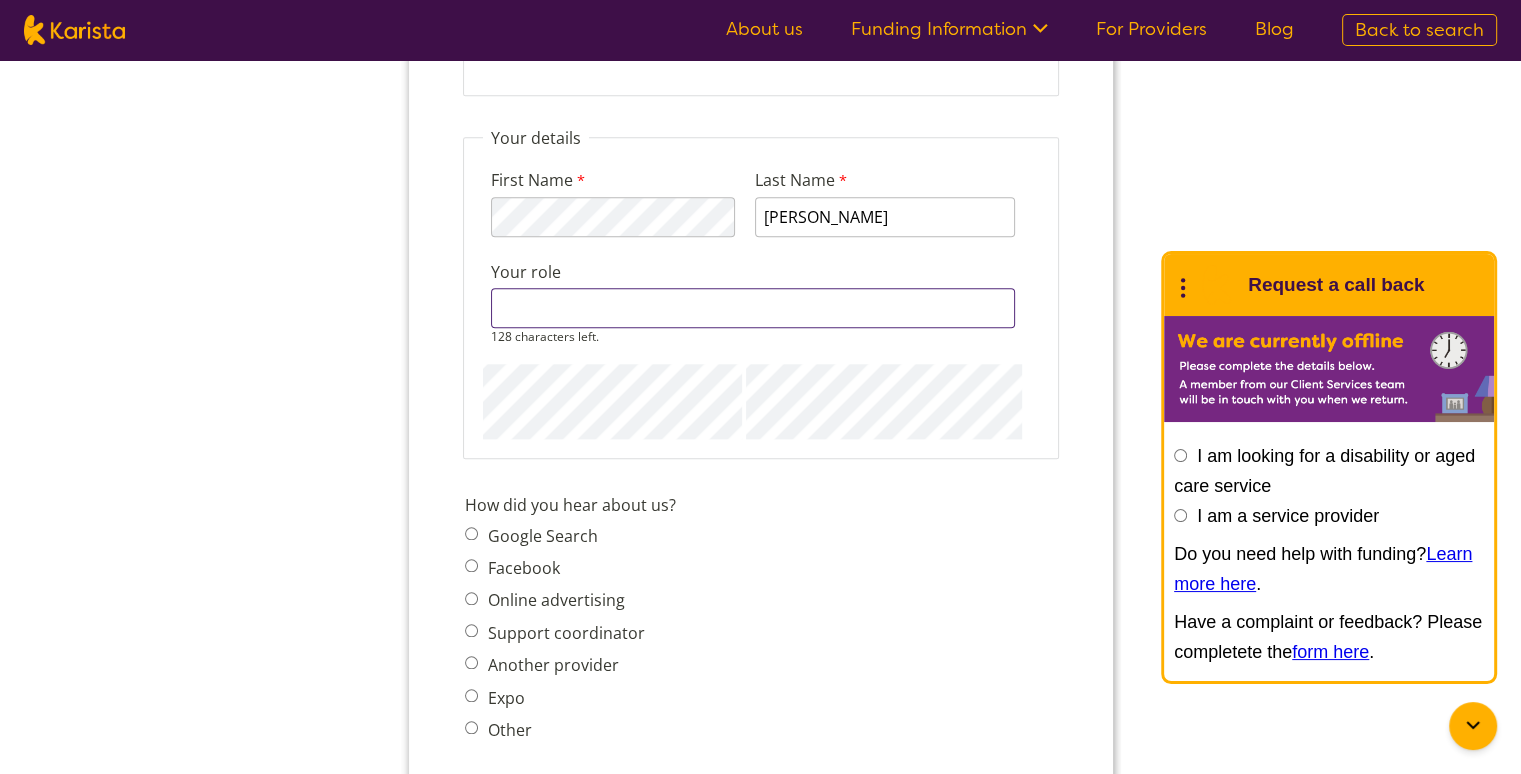 click on "Your role" at bounding box center (752, 308) 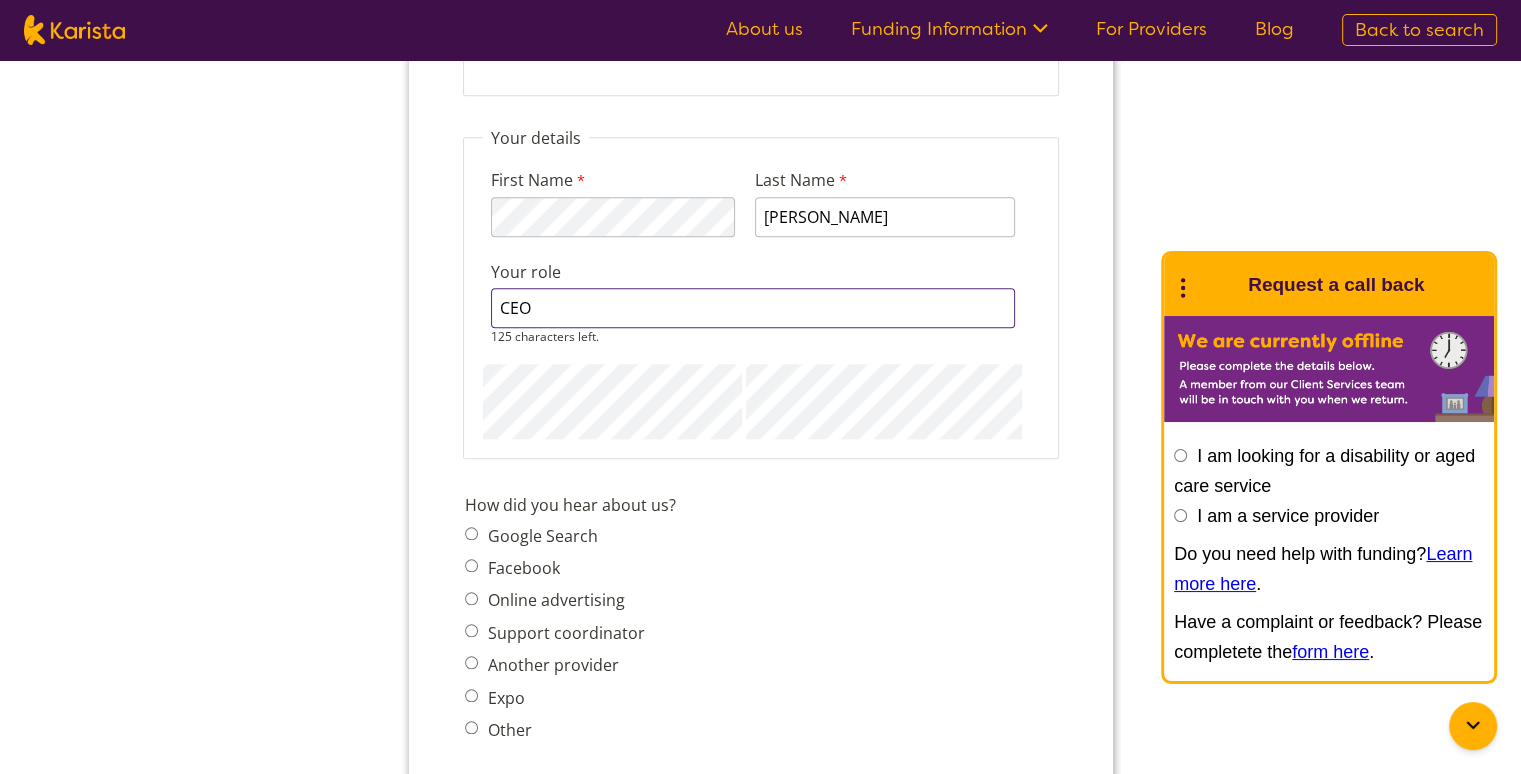 type on "CEO" 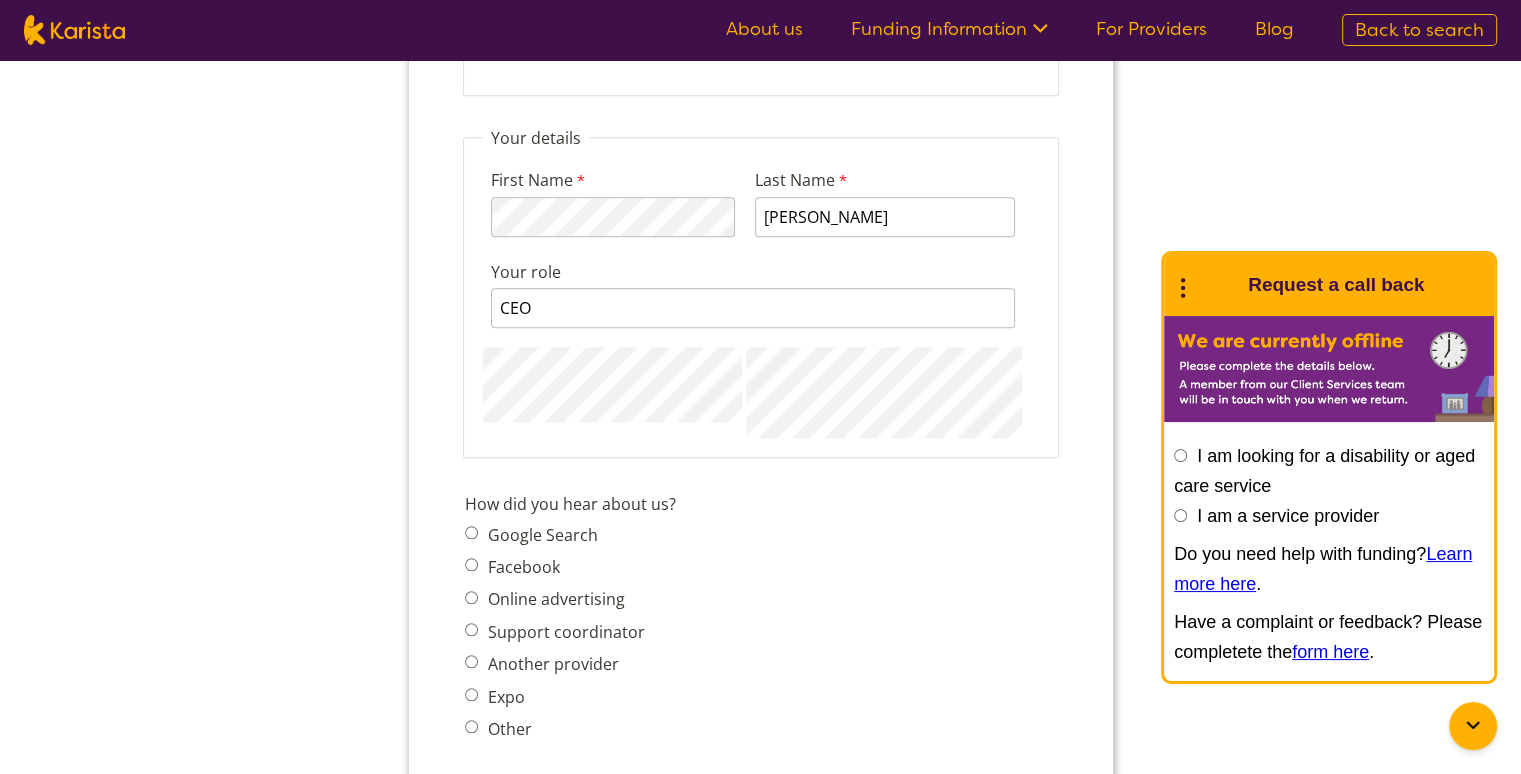 click on "How did you hear about us? Google Search Facebook Online advertising Support coordinator Another provider Expo Other" at bounding box center [760, 619] 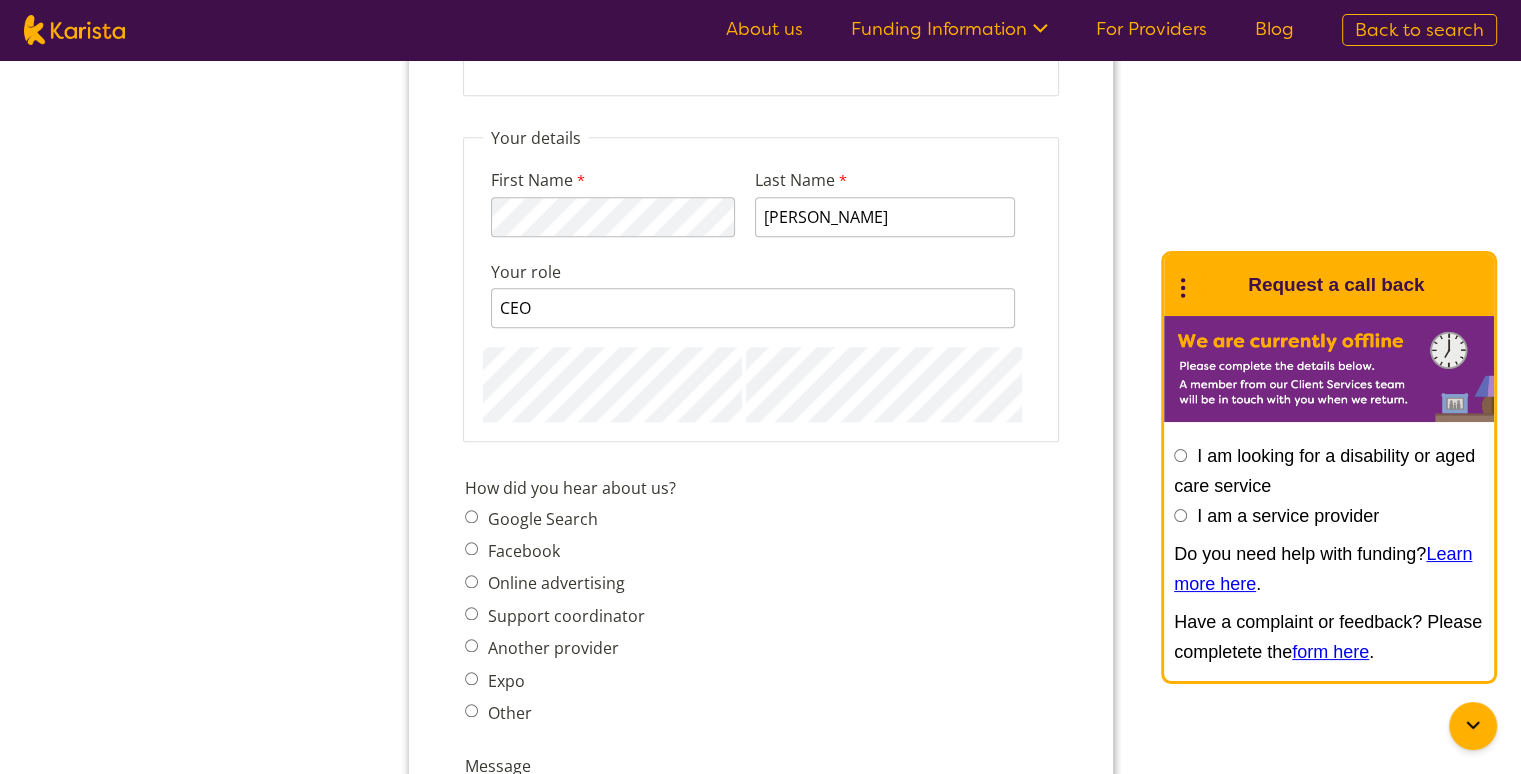 click on "Google Search" at bounding box center [470, 516] 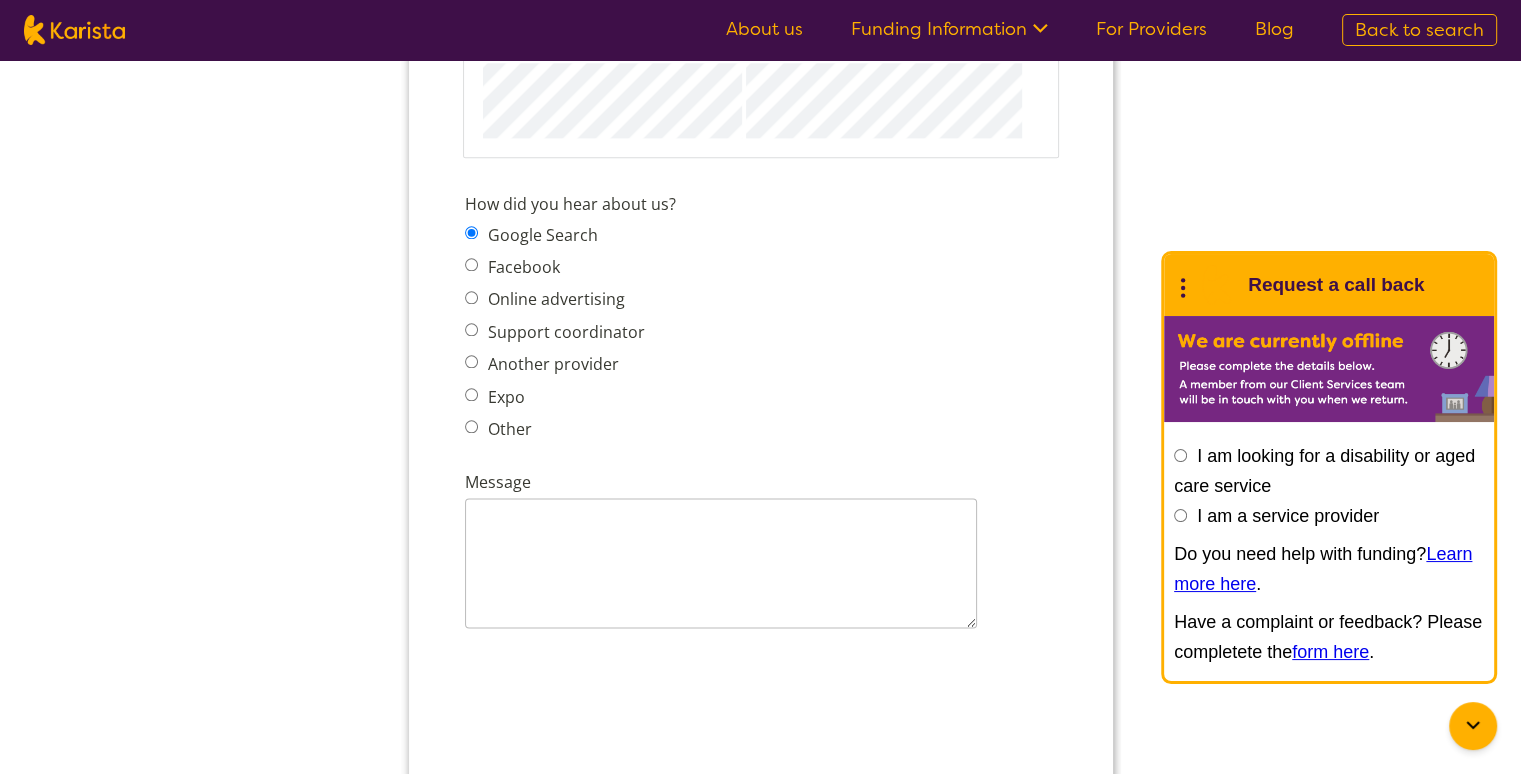scroll, scrollTop: 2600, scrollLeft: 0, axis: vertical 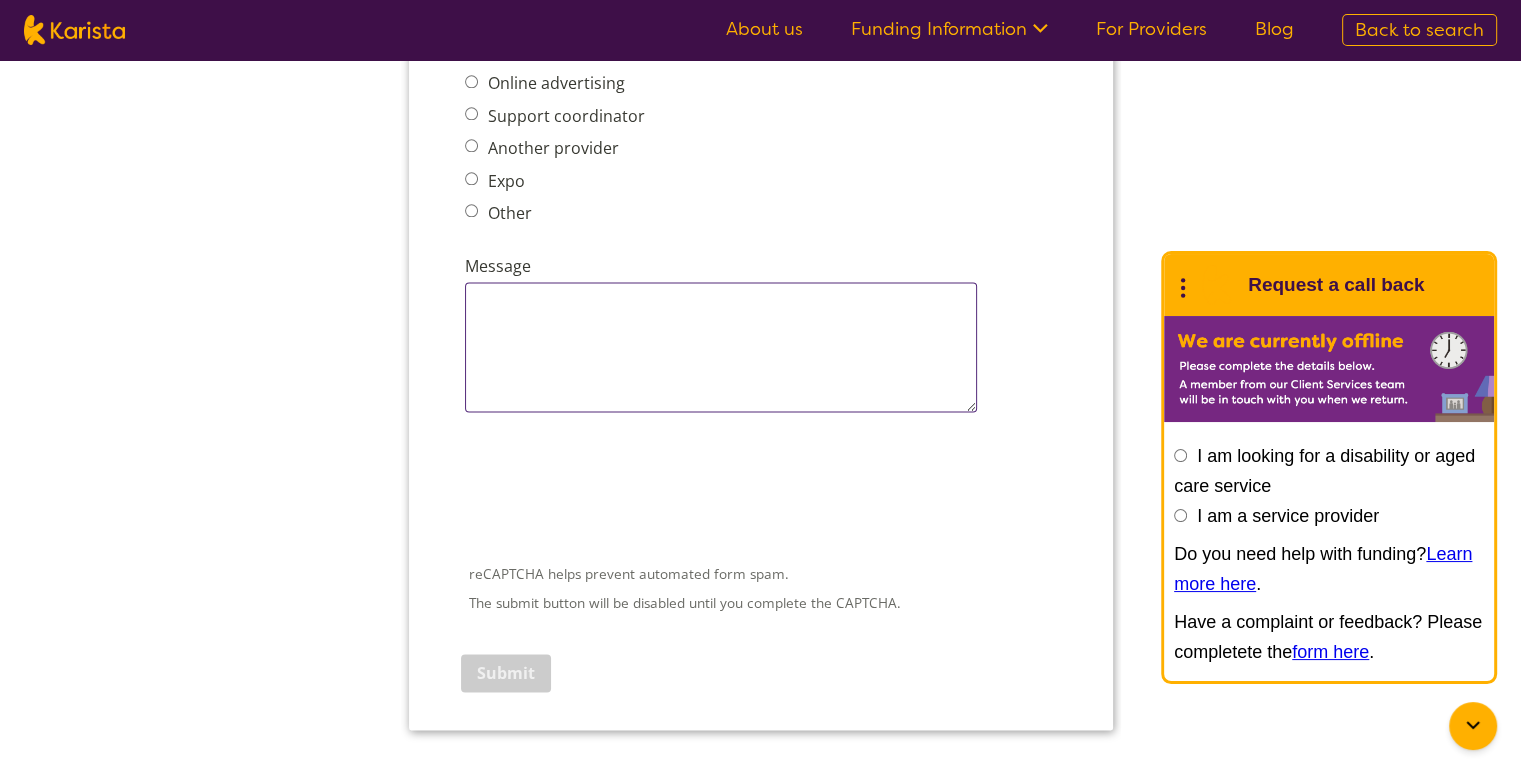 click on "Message" at bounding box center [720, 347] 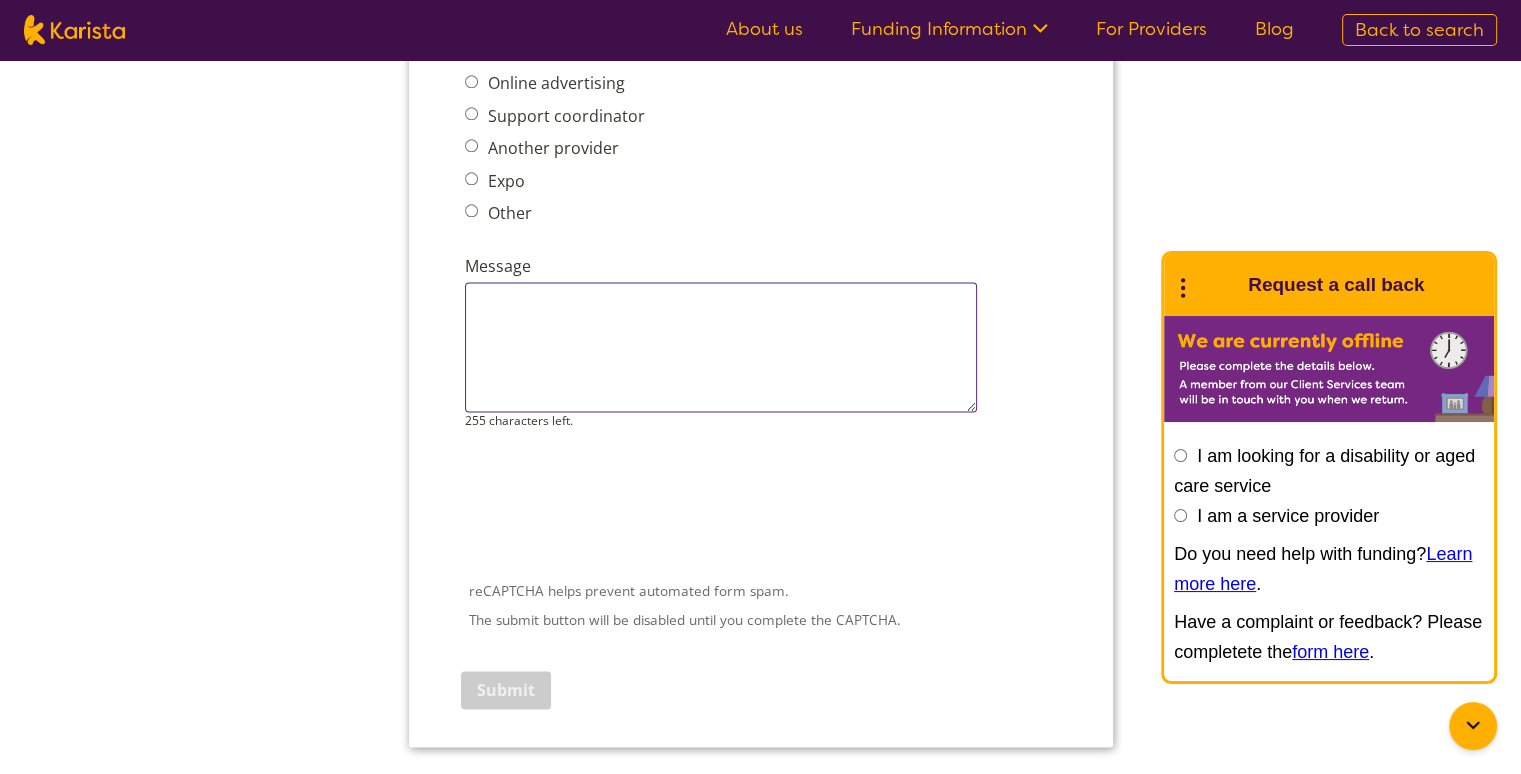 paste on "Dear Karista Team,
My name is Robin, and I’m a provider of NDIS services. I’m based in Sydney and work closely with participants and families in the area.
I’m interested in joining the Kasista to connect with like-minded providers, stay informed about NDI" 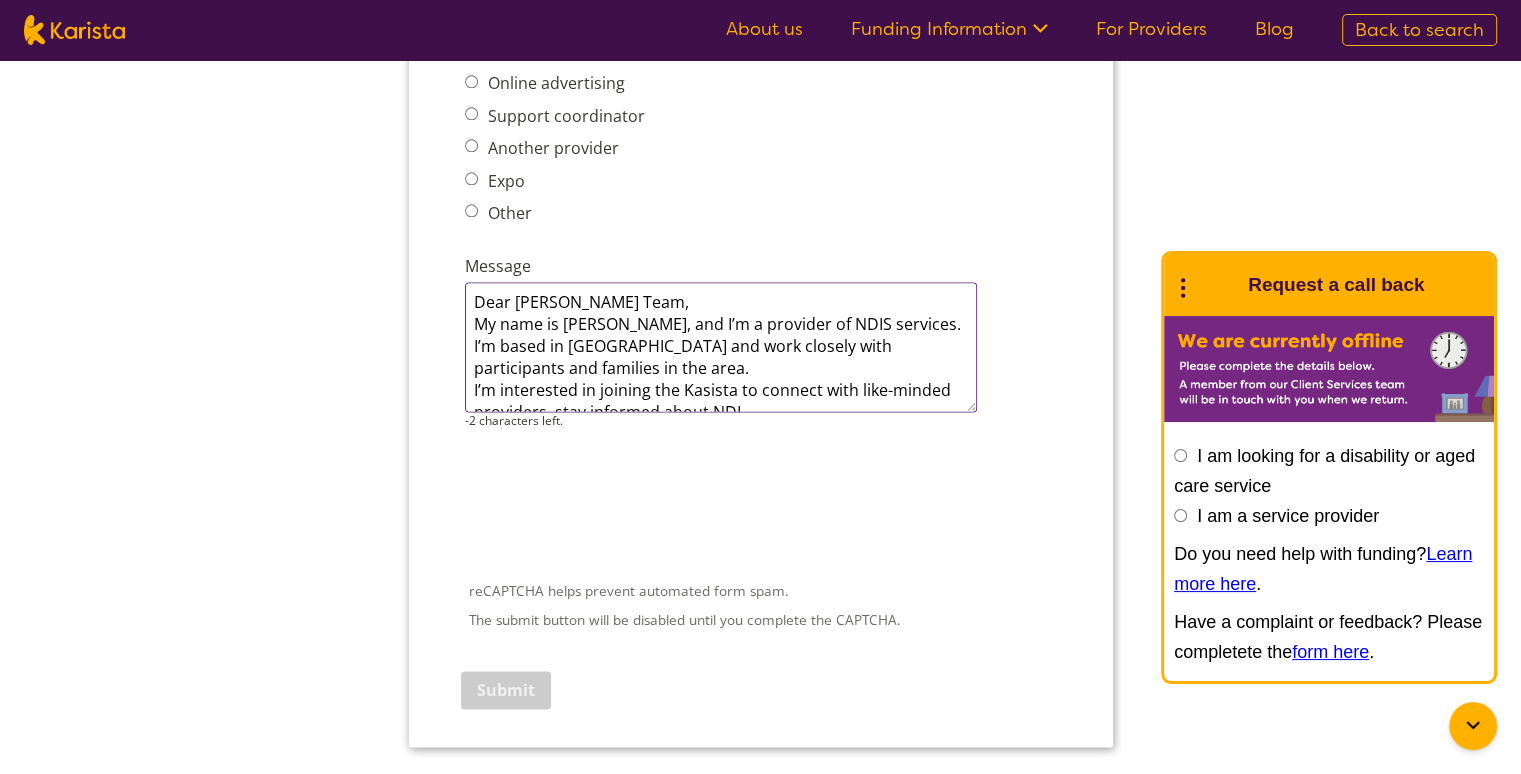 scroll, scrollTop: 11, scrollLeft: 0, axis: vertical 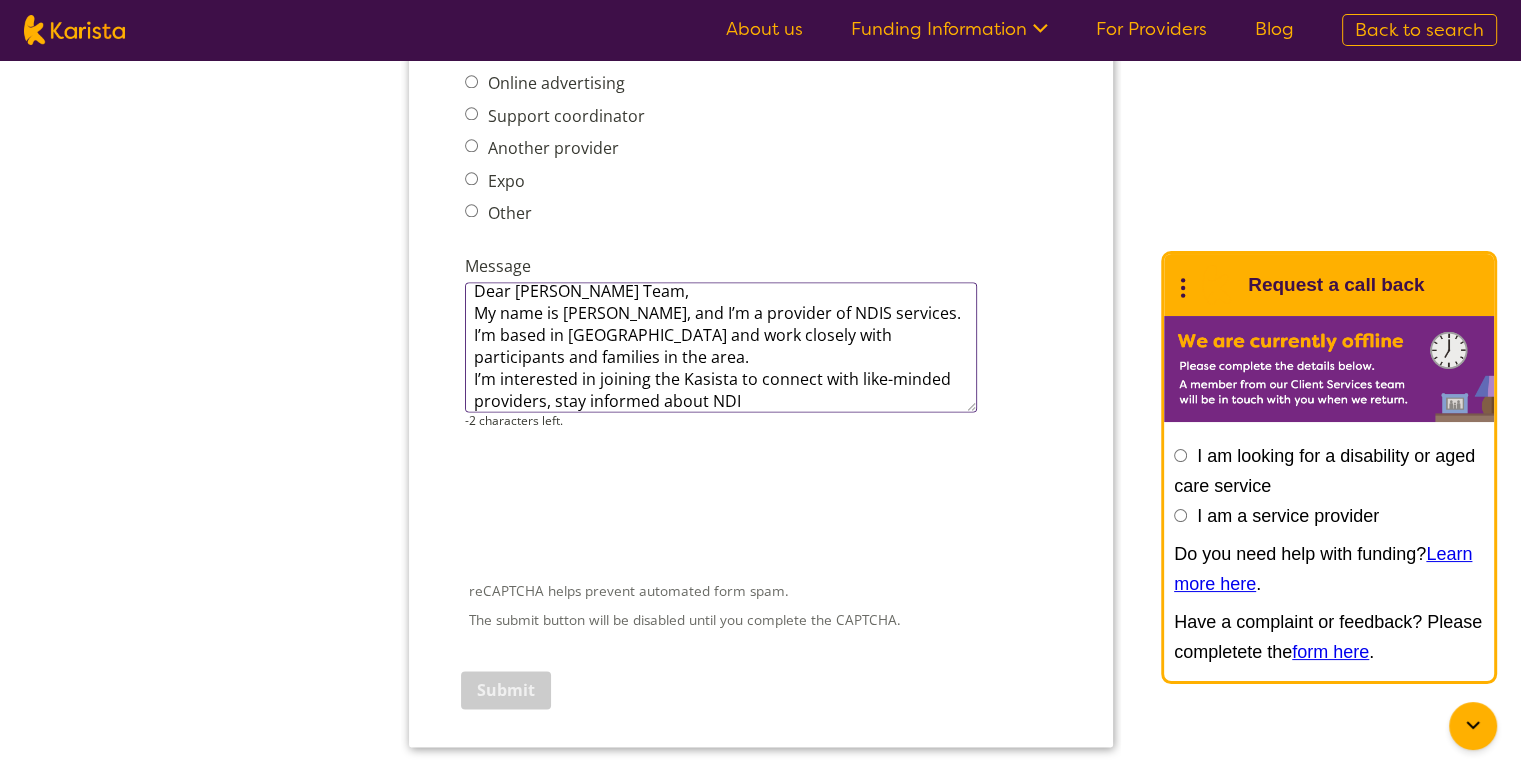 type on "Dear Karista Team,
My name is Robin, and I’m a provider of NDIS services. I’m based in Sydney and work closely with participants and families in the area.
I’m interested in joining the Kasista to connect with like-minded providers, stay informed about NDI" 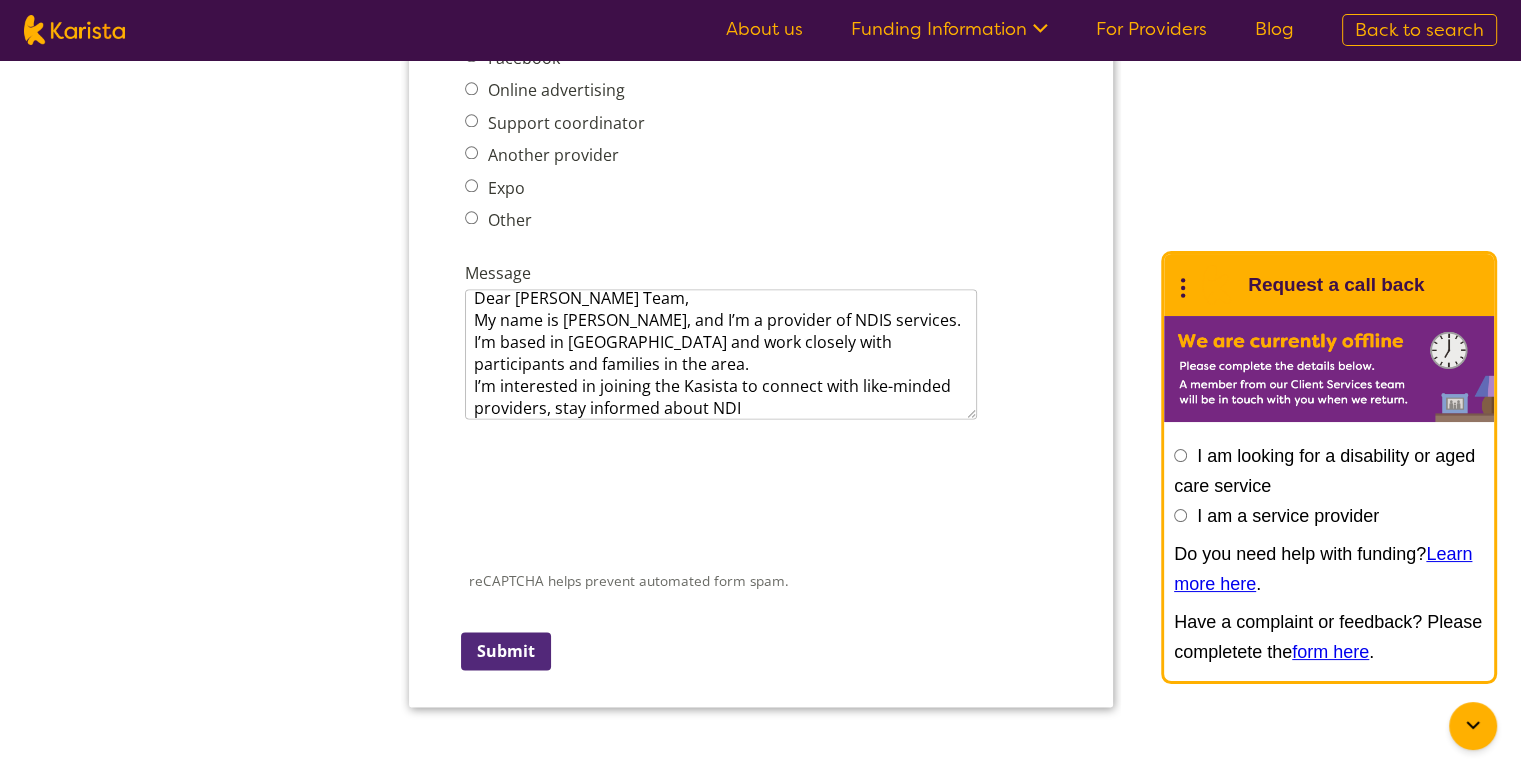 scroll, scrollTop: 2600, scrollLeft: 0, axis: vertical 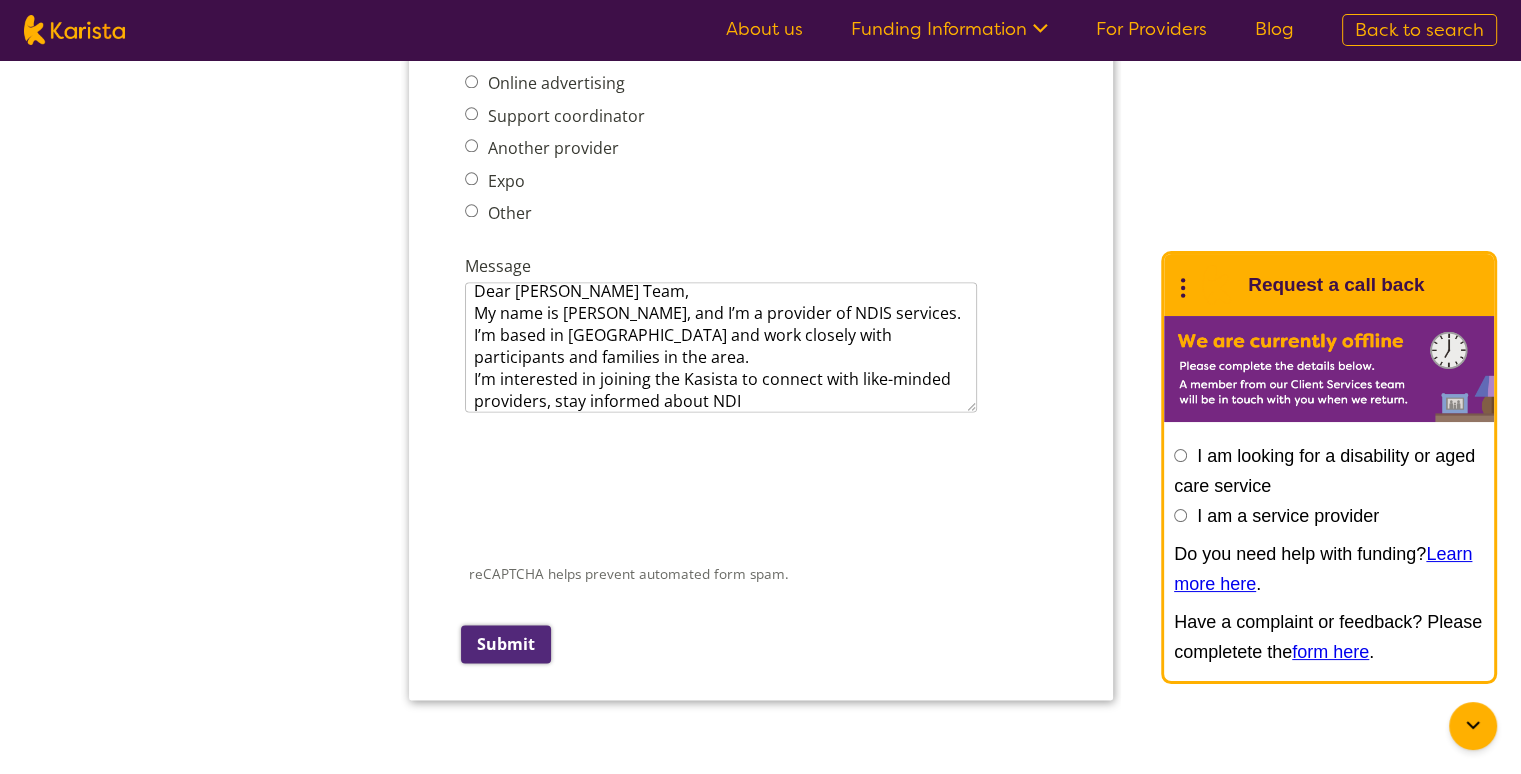 click on "Submit" at bounding box center (505, 644) 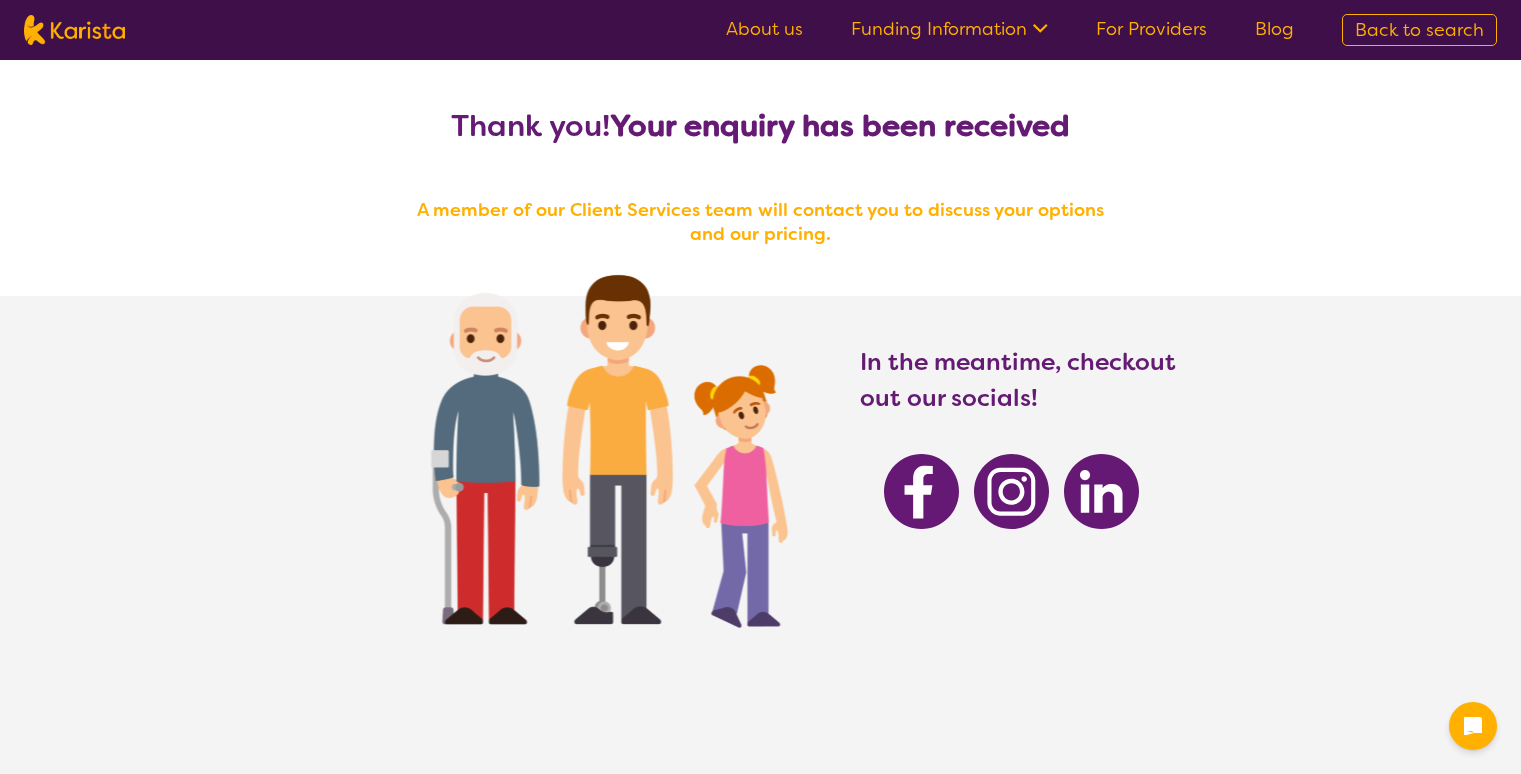 scroll, scrollTop: 0, scrollLeft: 0, axis: both 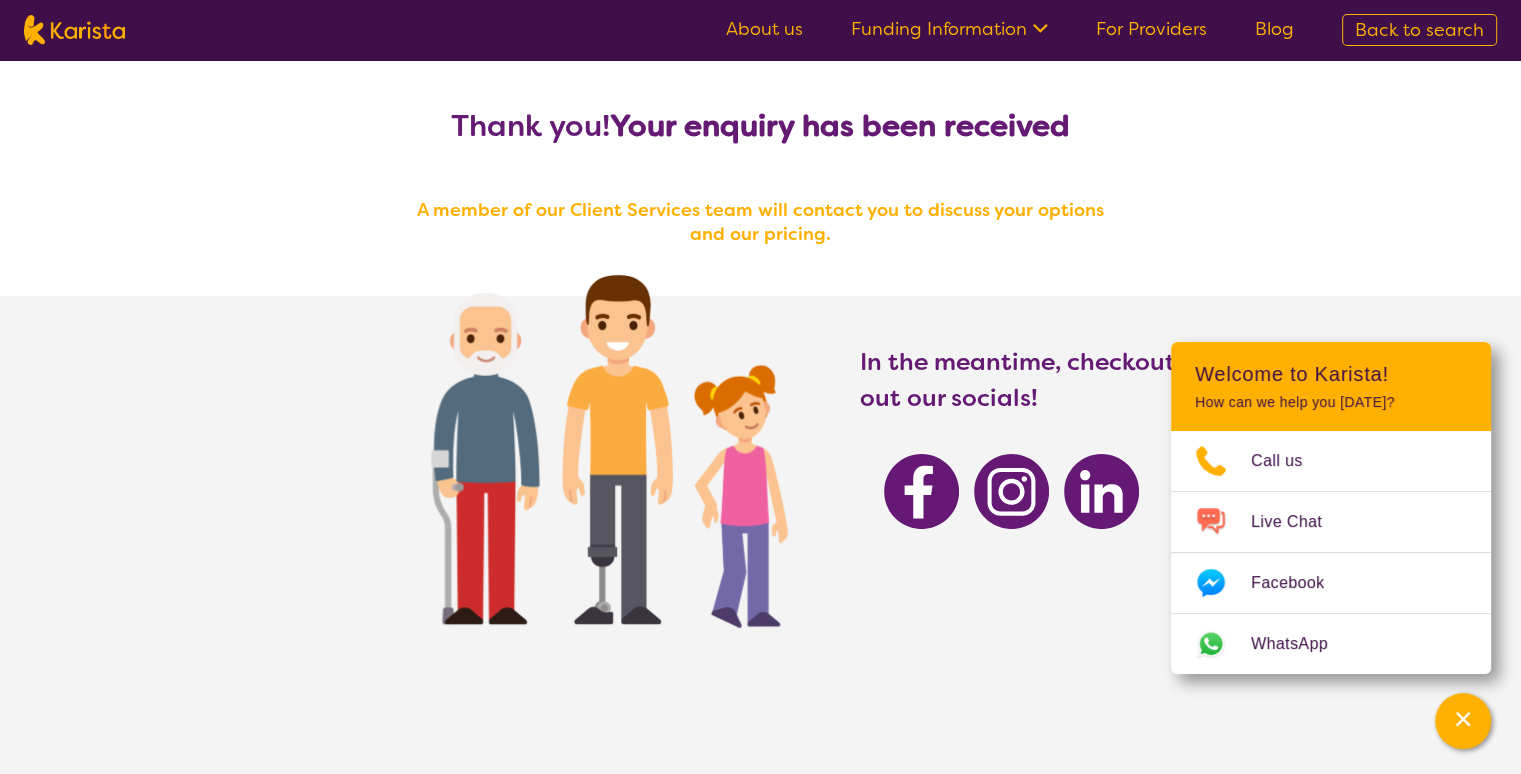 click on "About us" at bounding box center (764, 29) 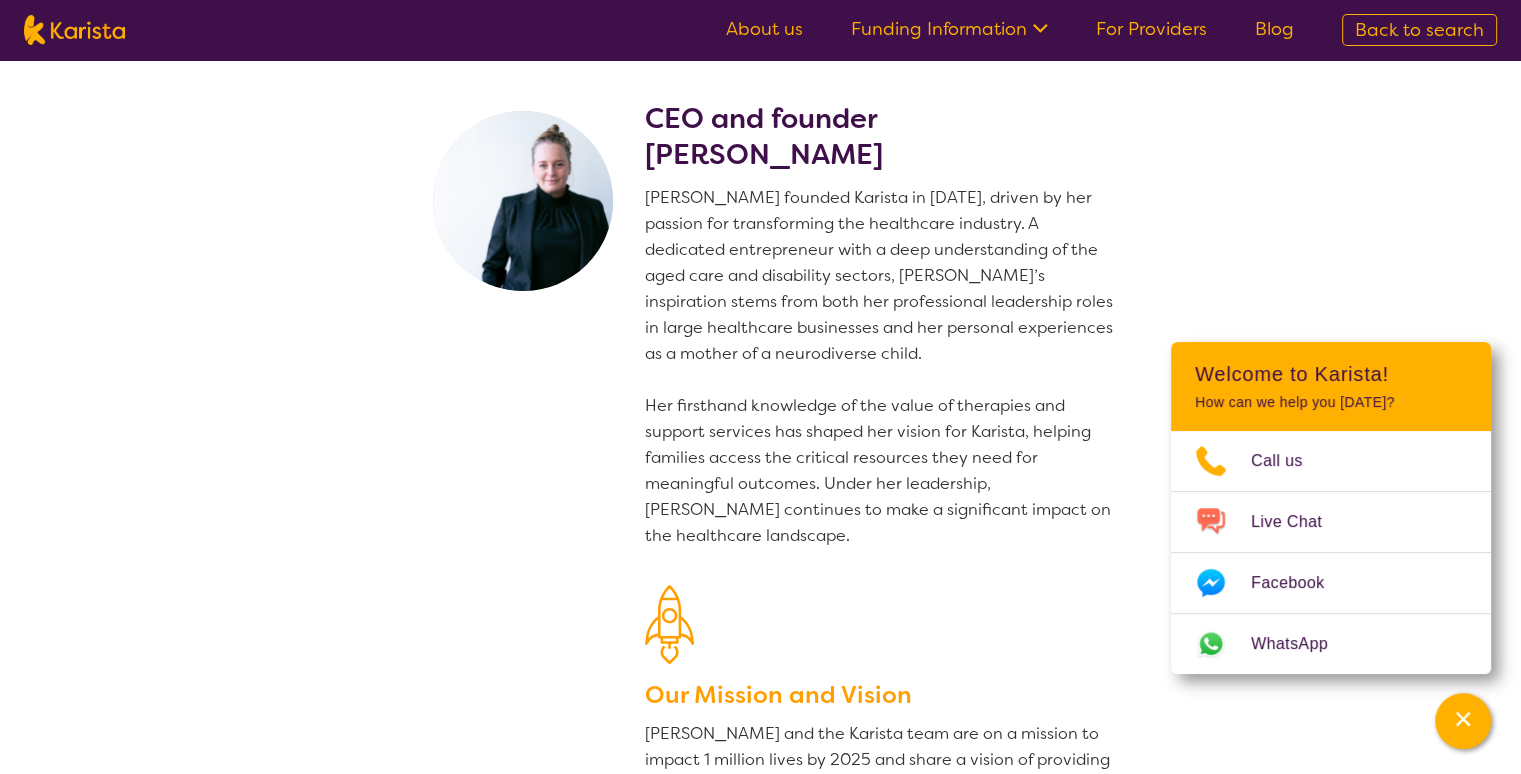scroll, scrollTop: 0, scrollLeft: 0, axis: both 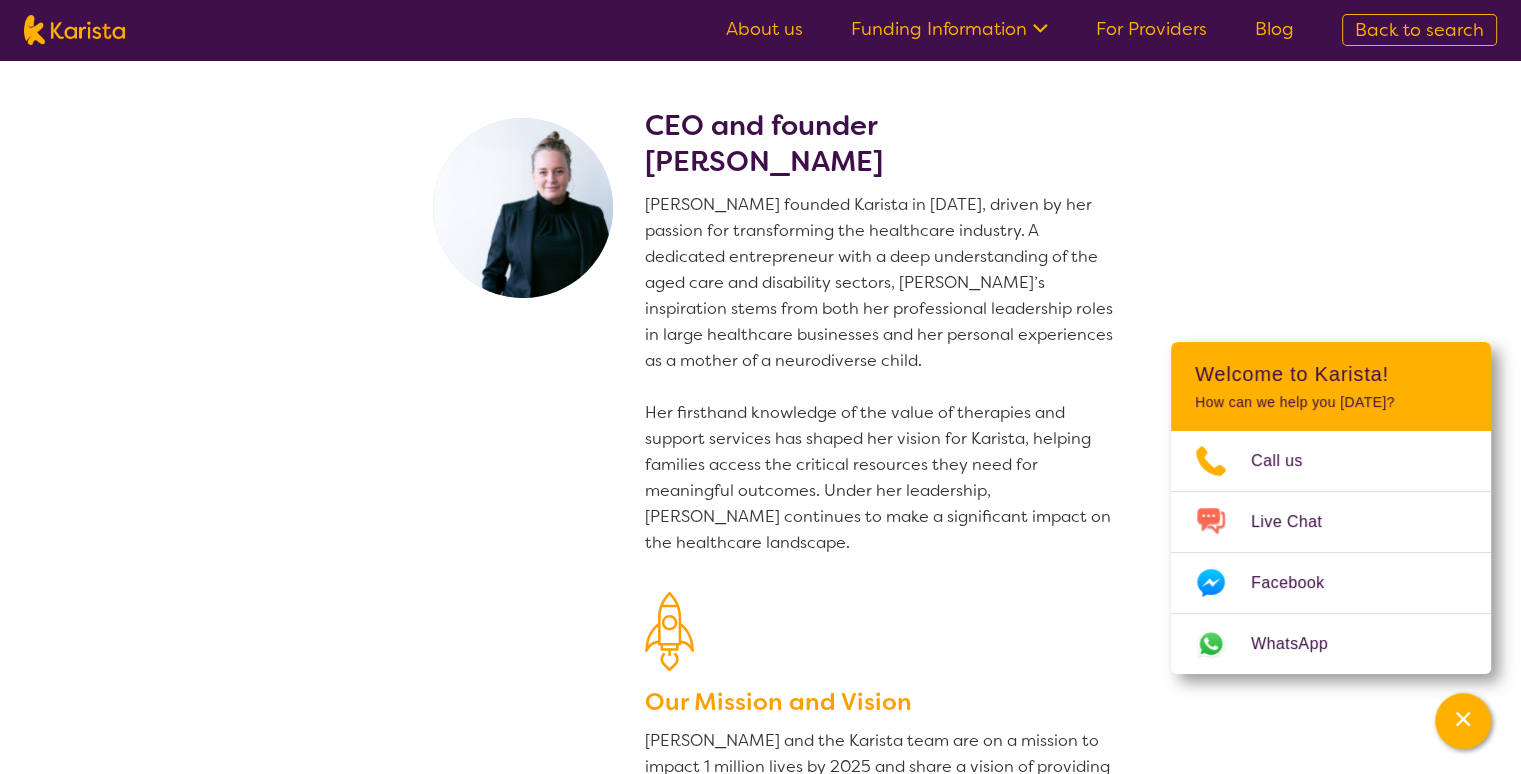 click on "About us" at bounding box center [764, 29] 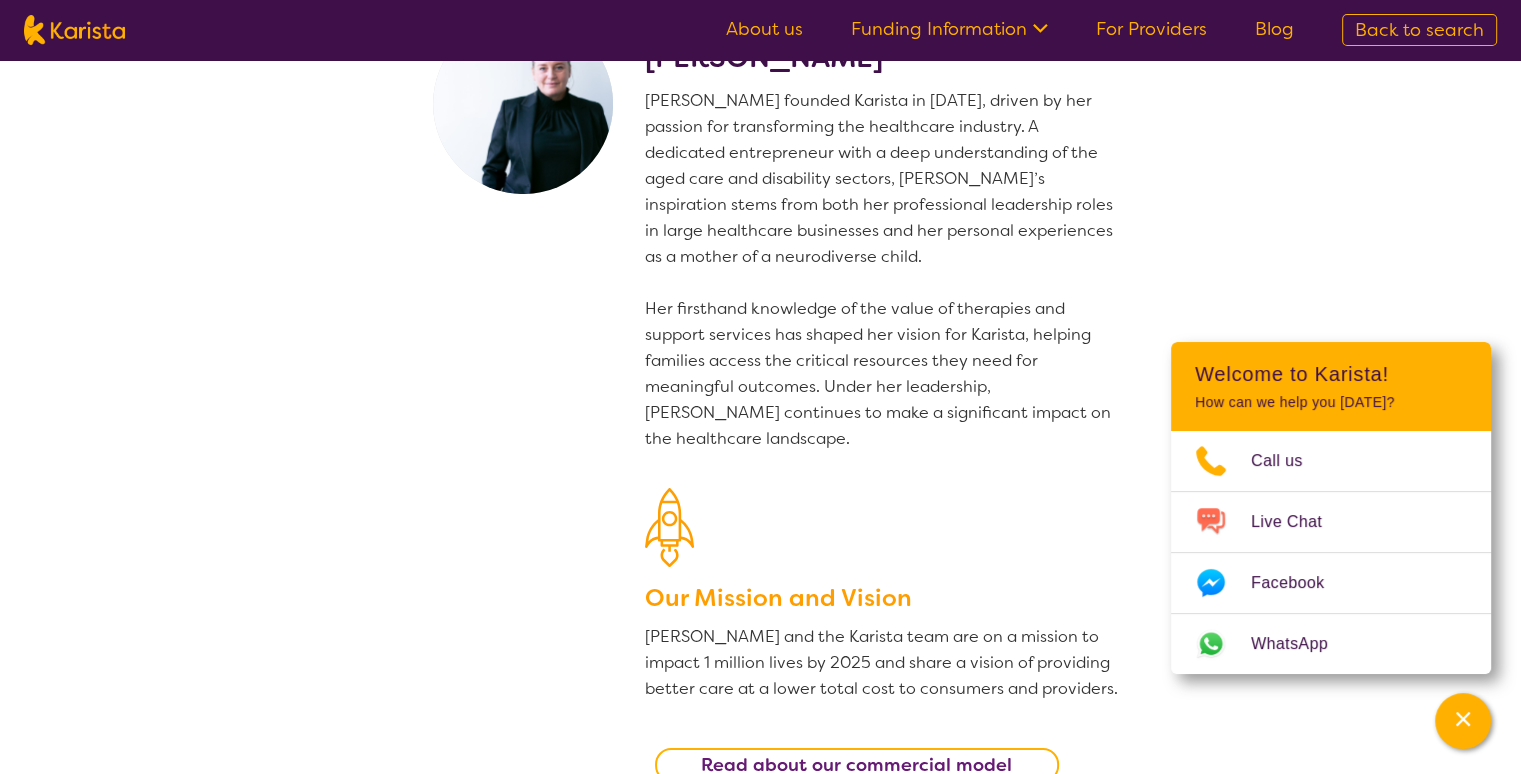 scroll, scrollTop: 100, scrollLeft: 0, axis: vertical 